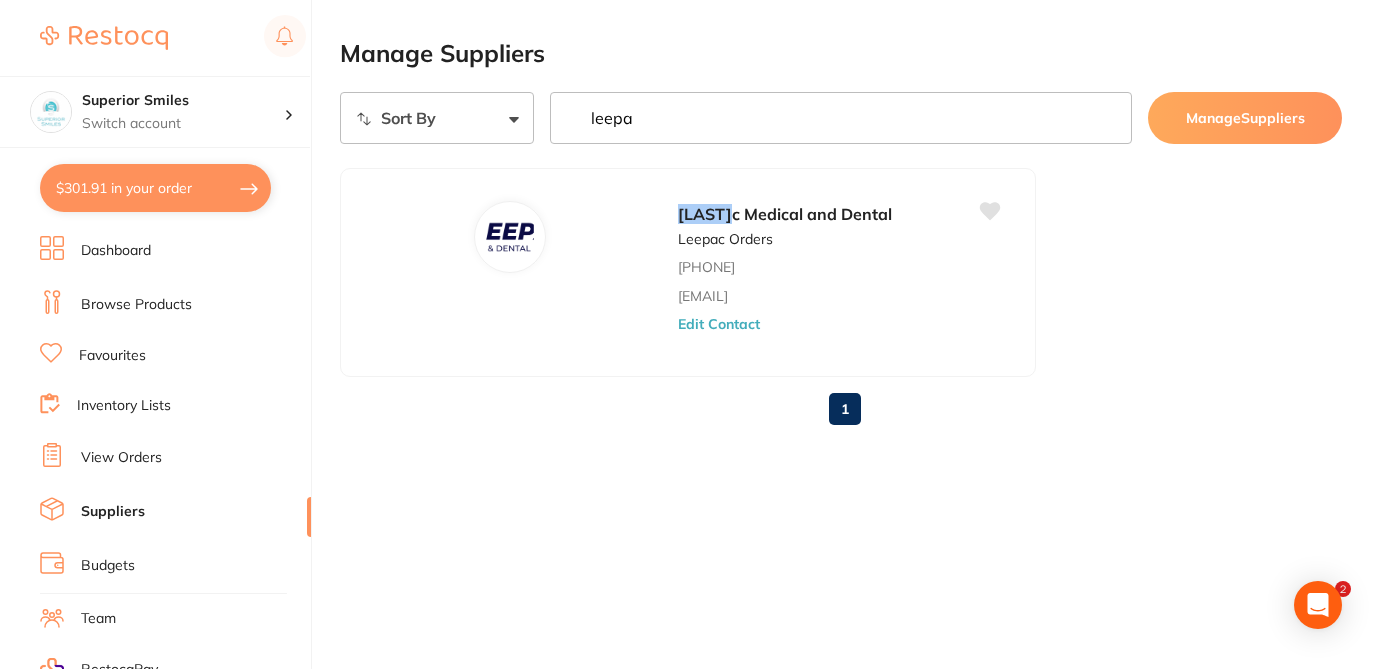 scroll, scrollTop: 0, scrollLeft: 0, axis: both 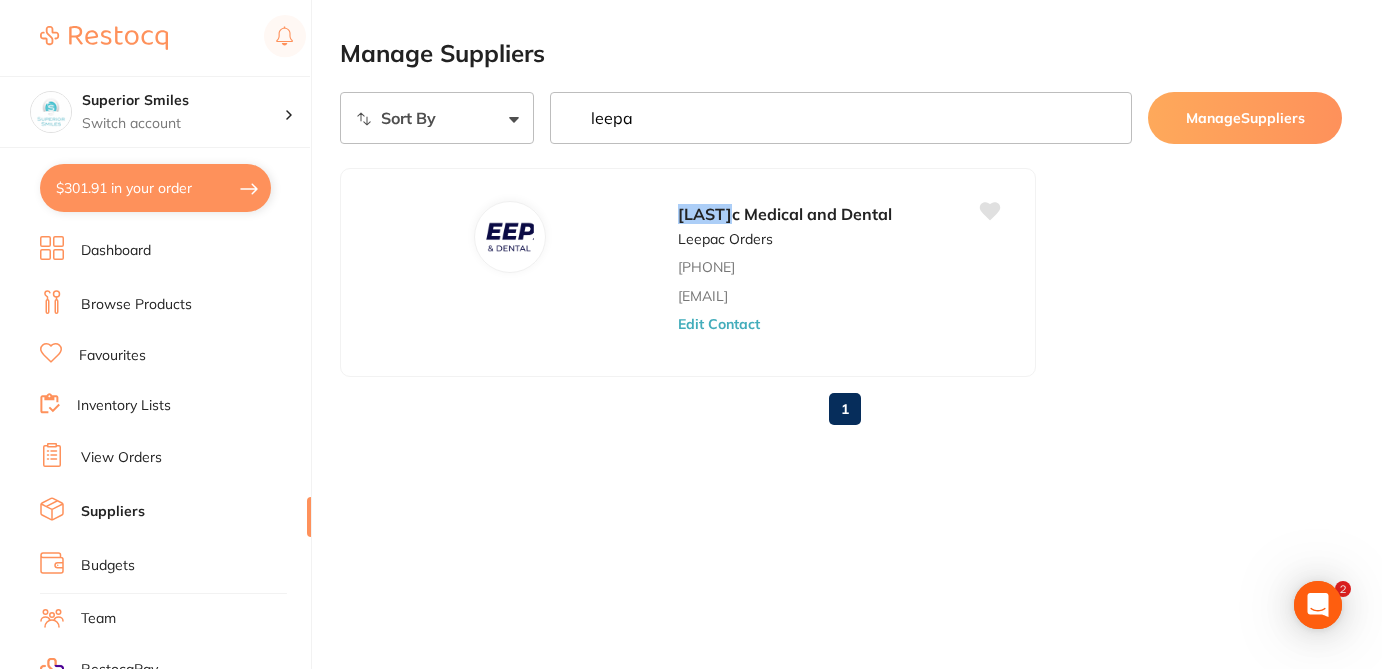click on "$301.91   in your order" at bounding box center [155, 188] 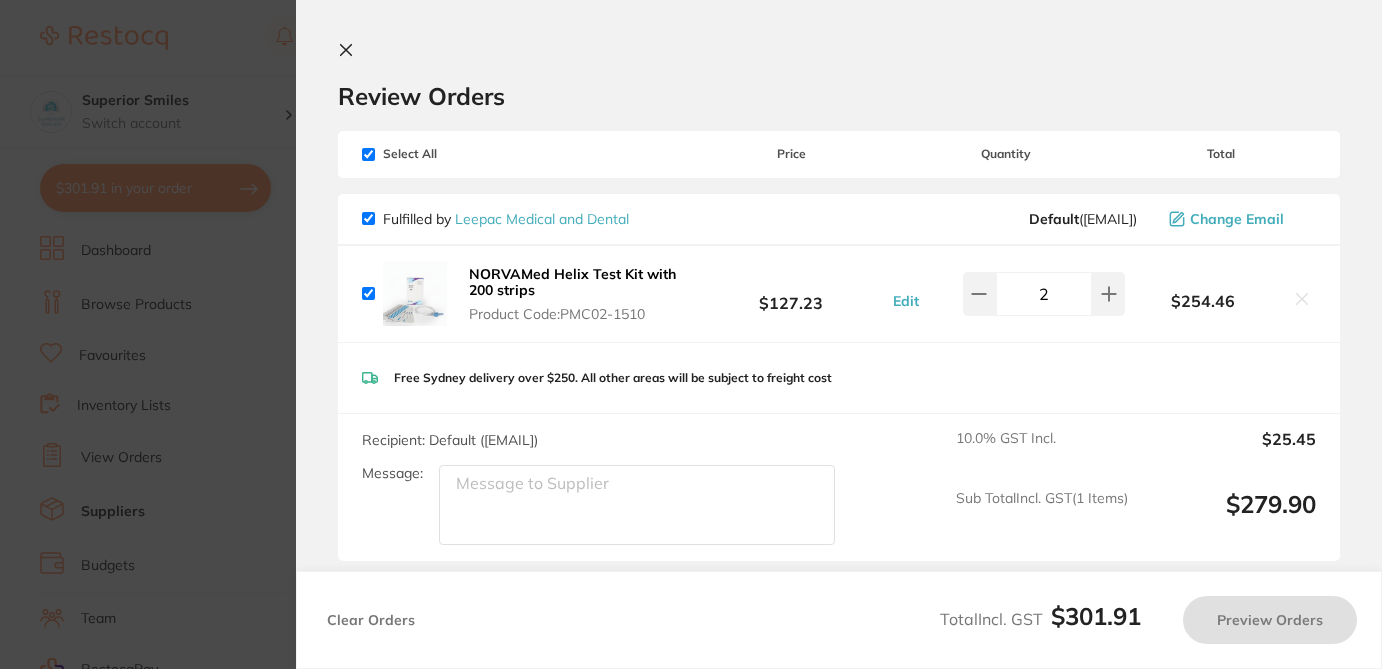 checkbox on "true" 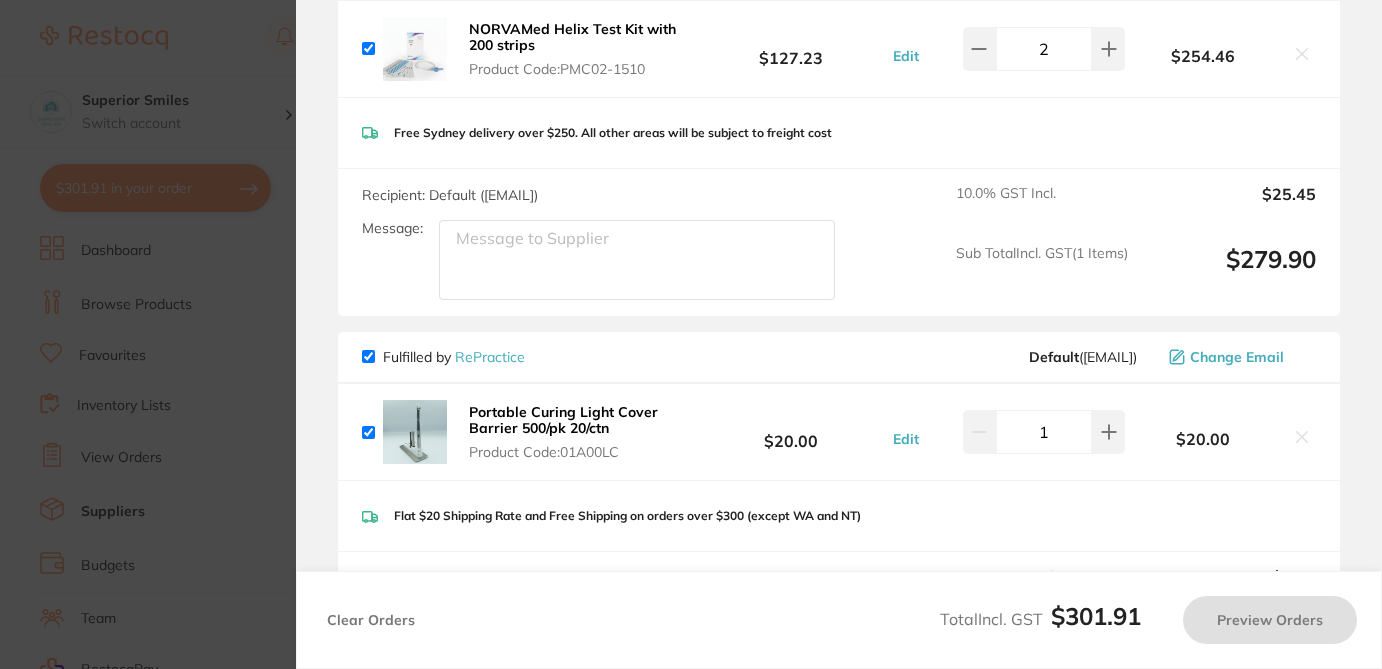 scroll, scrollTop: 243, scrollLeft: 0, axis: vertical 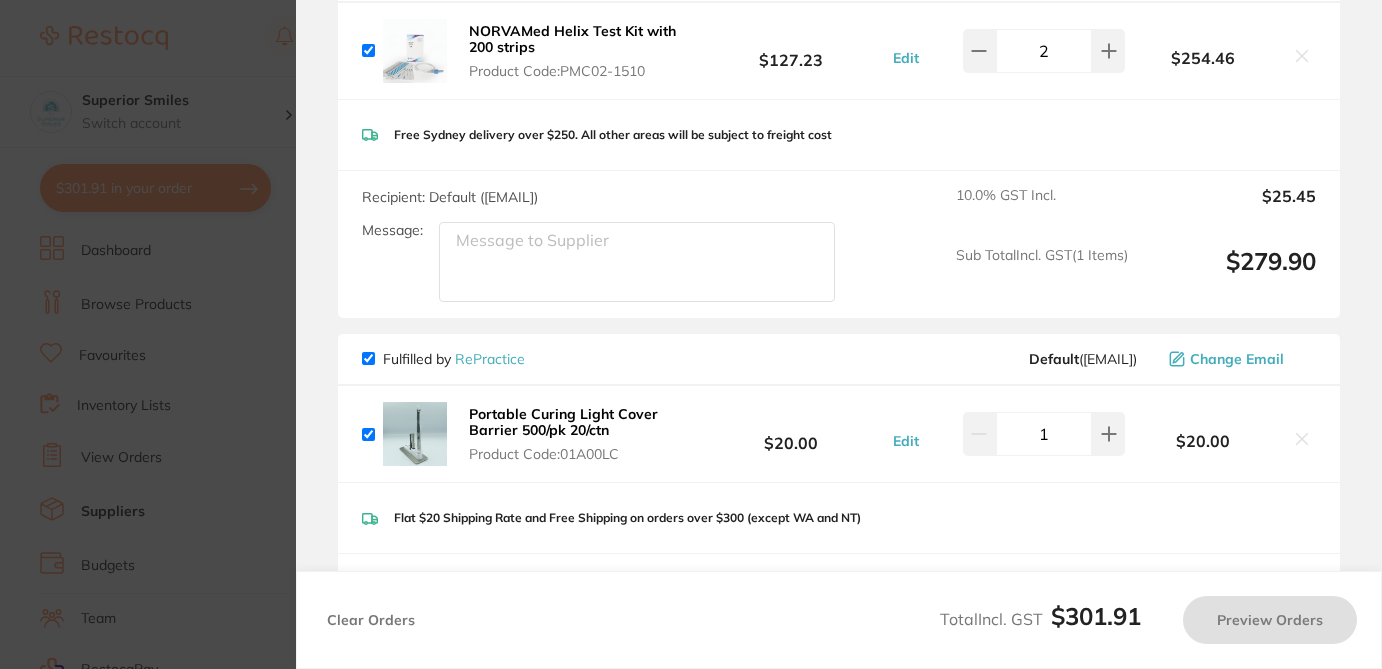 click at bounding box center [368, 358] 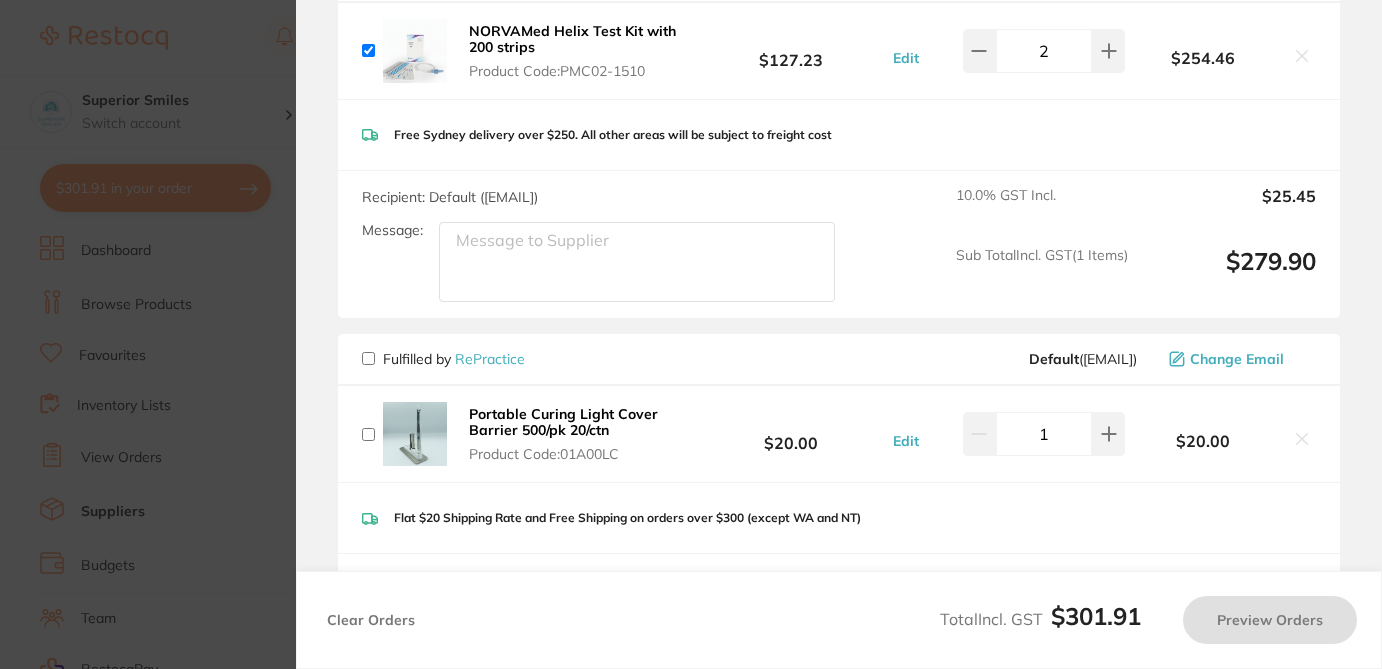 checkbox on "false" 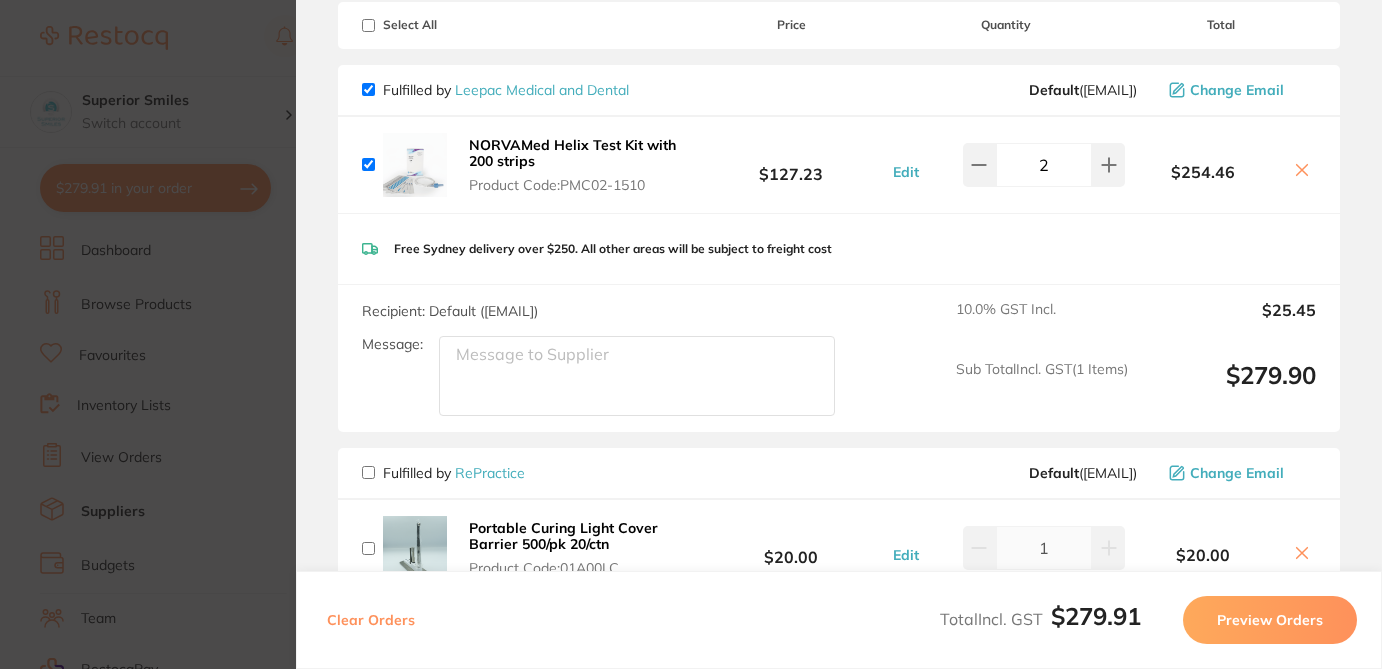 scroll, scrollTop: 130, scrollLeft: 0, axis: vertical 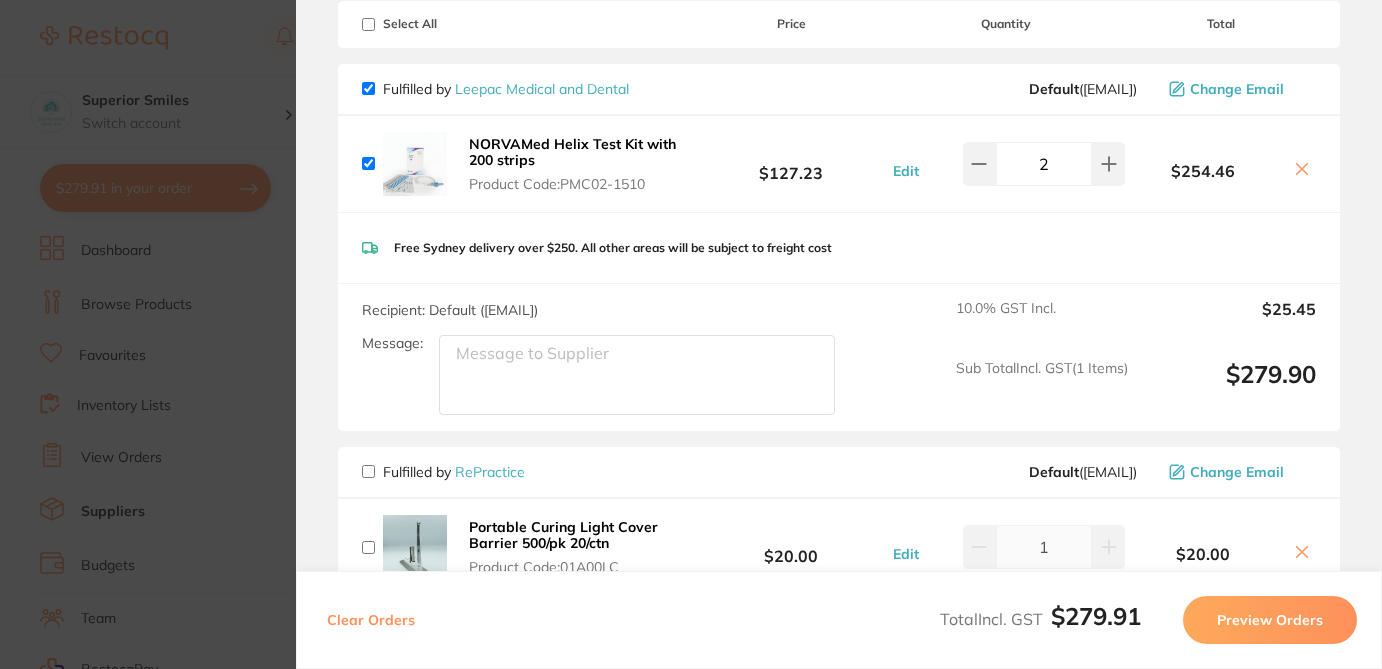 click on "Preview Orders" at bounding box center [1270, 620] 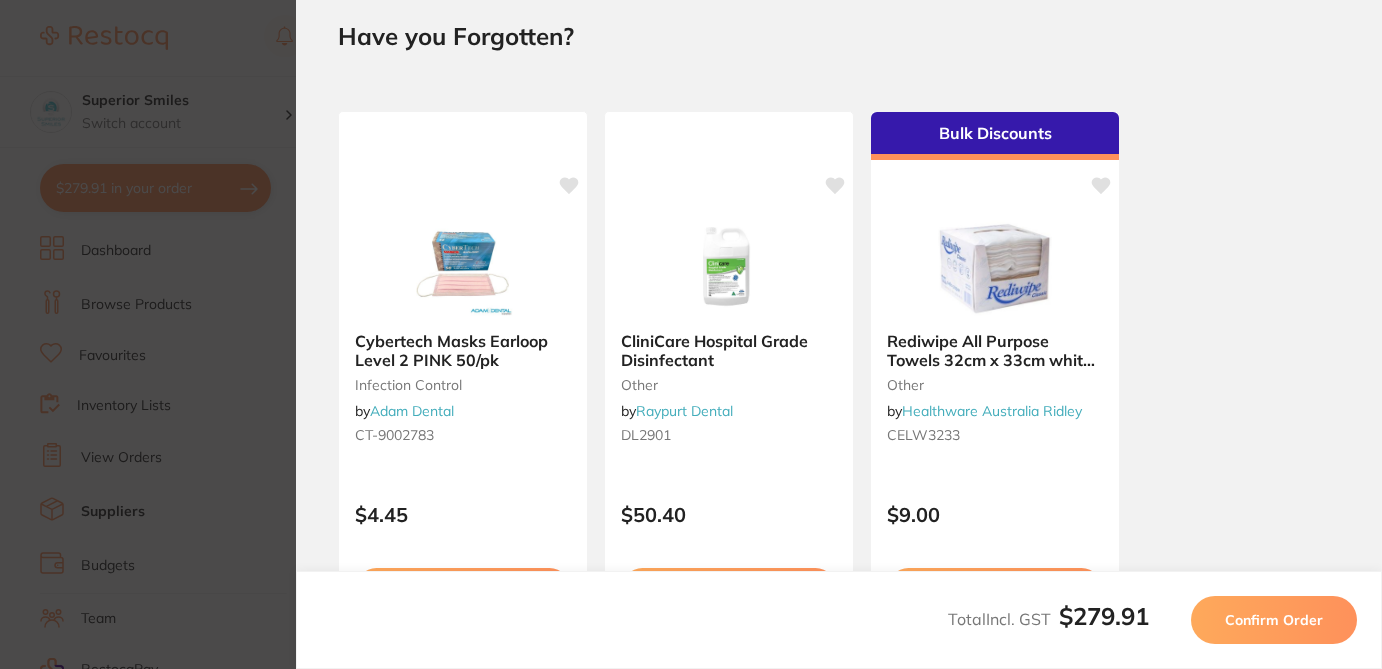 scroll, scrollTop: 0, scrollLeft: 0, axis: both 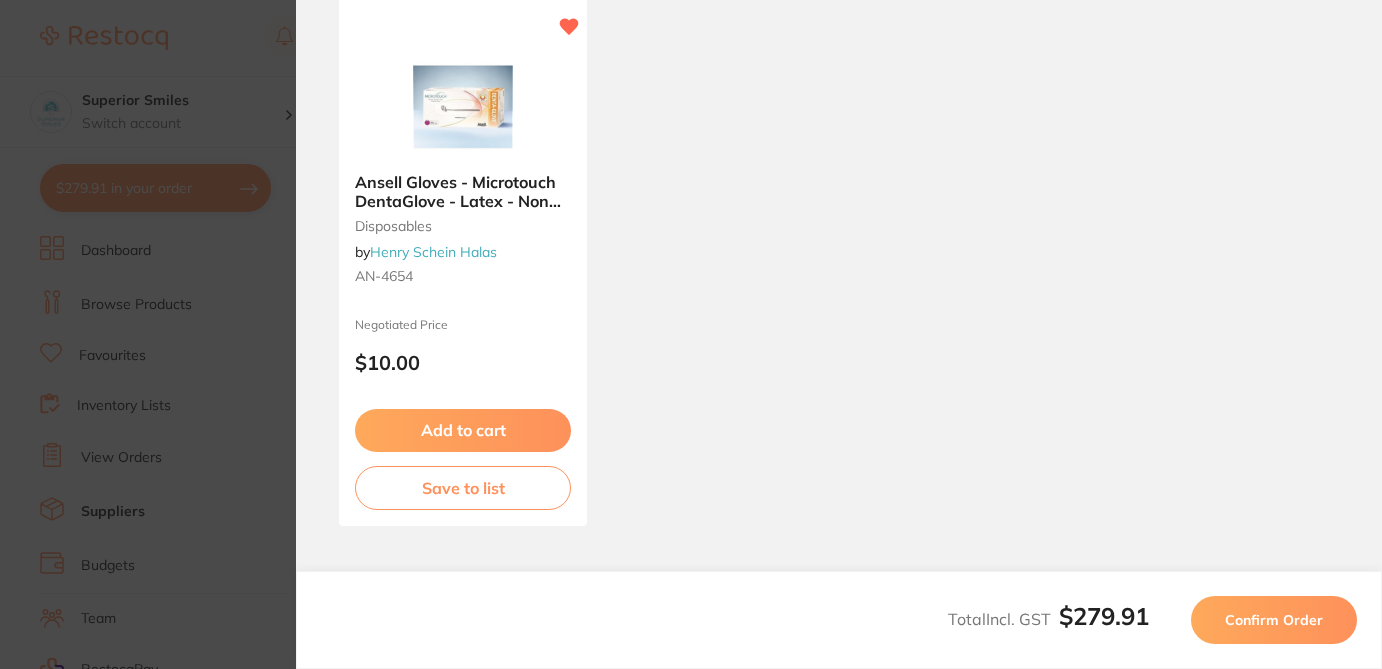 click on "Confirm Order" at bounding box center (1274, 620) 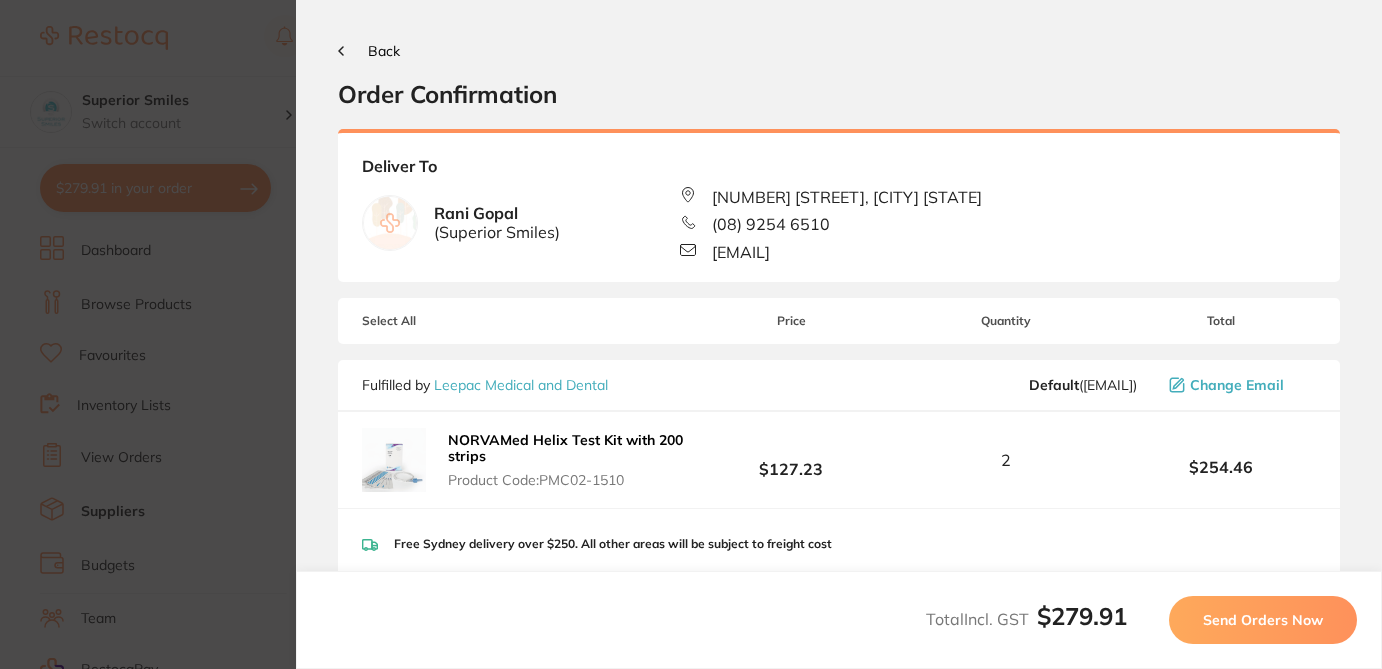 scroll, scrollTop: 0, scrollLeft: 0, axis: both 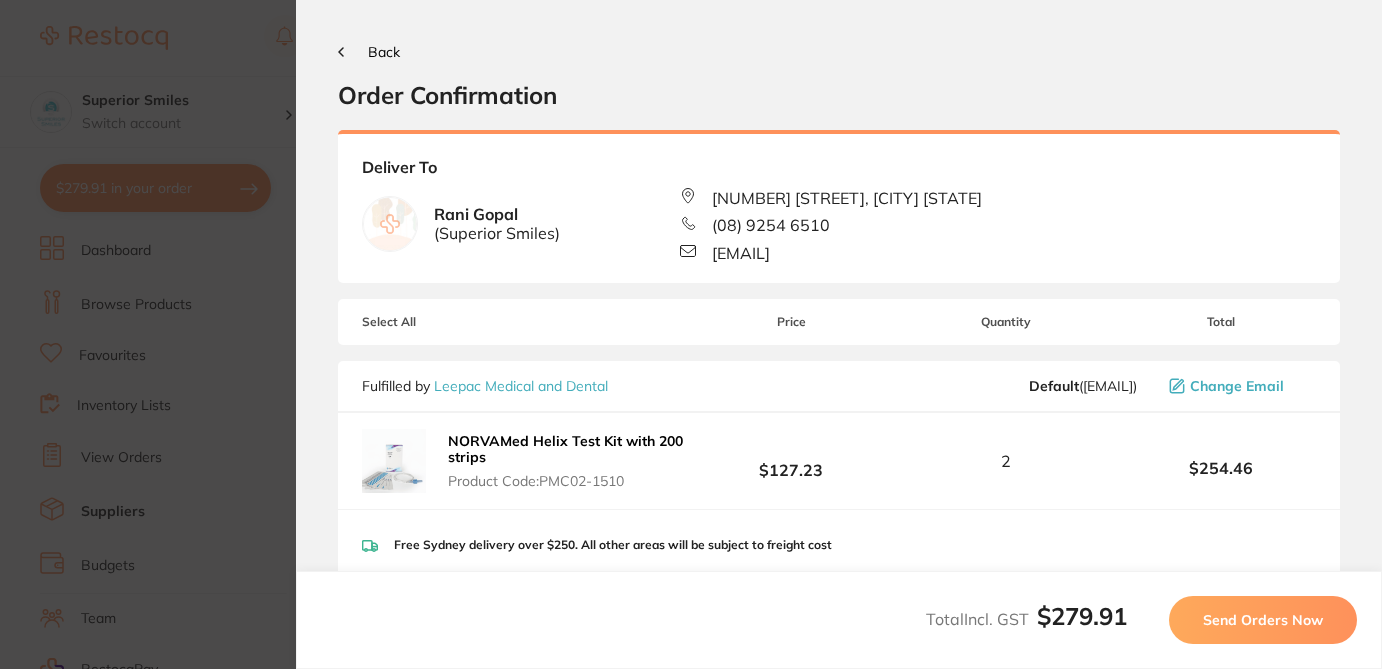 click on "Back Order Confirmation Your orders are being processed and we will notify you once we have placed the orders. You may close this window Back to Preview Orders [DATE] [TIME] [COMPANY] Medical and Dental # 86407 Deliver To [FIRST] [LAST] ( [COMPANY] ) [NUMBER] [STREET], [CITY] [STATE]  [PHONE] [EMAIL] Select All Price Quantity Total Fulfilled by   [COMPANY] Medical and Dental Default ( [EMAIL] ) Change Email   NORVAMed Helix Test Kit with 200 strips   Product Code:  PMC02-1510     $127.23 2 $254.46   NORVAMed Helix Test Kit with 200 strips   Product Code:  PMC02-1510     $127.23 Quantity :  2 Free Sydney delivery over $250. All other areas will be subject to freight cost Recipient: Default ( [EMAIL] ) Message: - 10.0 % GST Incl. $25.44 Sub Total  Incl. GST ( 1  Items) $279.89" at bounding box center (839, 334) 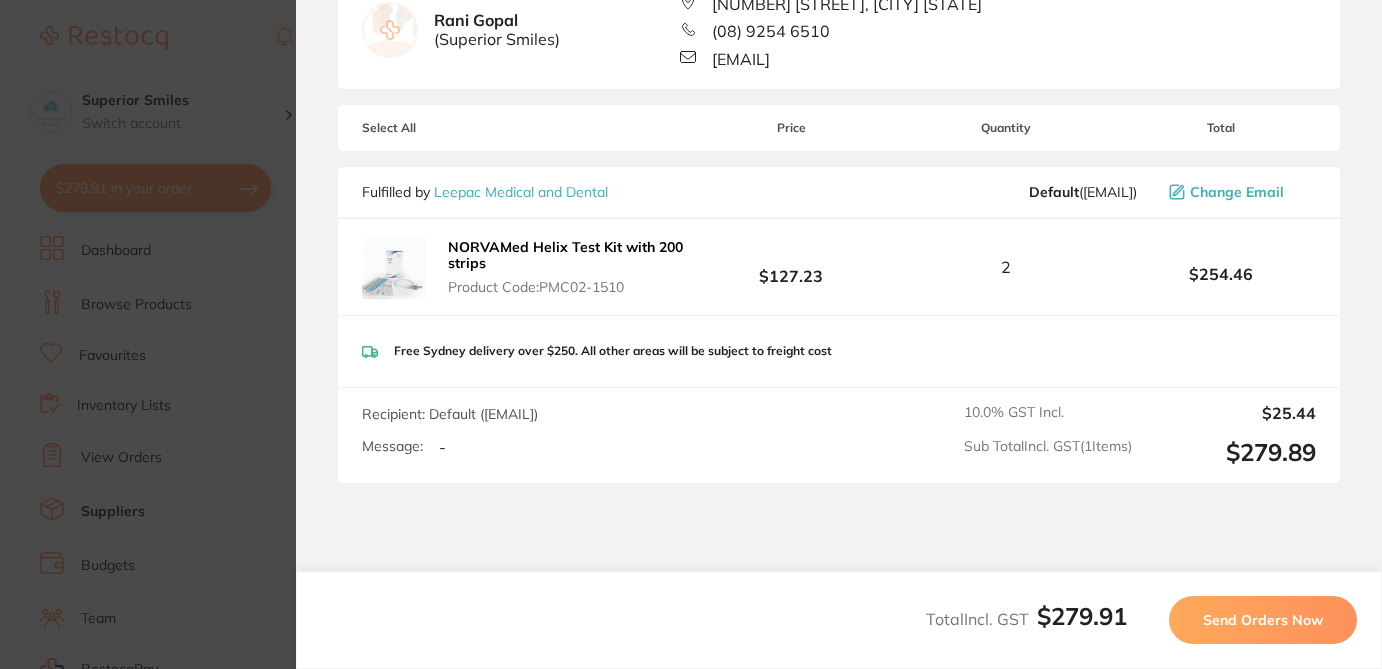 scroll, scrollTop: 0, scrollLeft: 0, axis: both 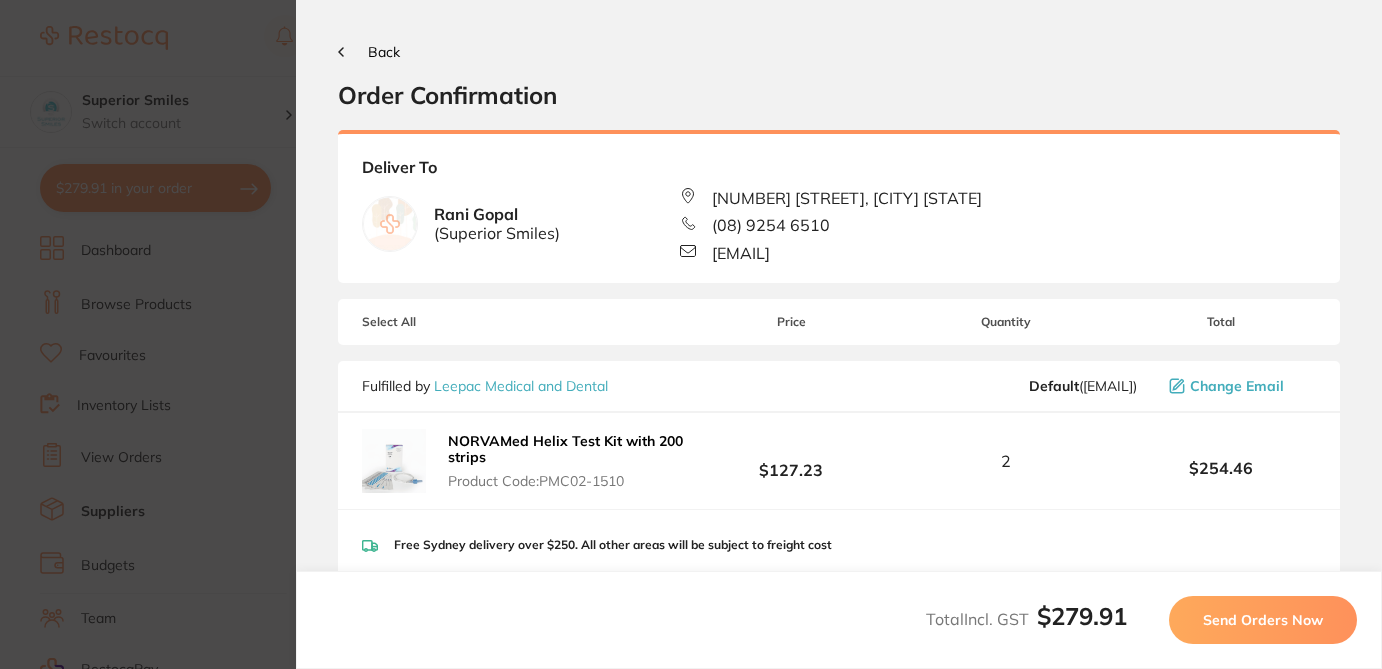 click on "Back Order Confirmation Your orders are being processed and we will notify you once we have placed the orders. You may close this window Back to Preview Orders [DATE] [TIME] [COMPANY] Medical and Dental # 86407 Deliver To [FIRST] [LAST] ( [COMPANY] ) [NUMBER] [STREET], [CITY] [STATE]  [PHONE] [EMAIL] Select All Price Quantity Total Fulfilled by   [COMPANY] Medical and Dental Default ( [EMAIL] ) Change Email   NORVAMed Helix Test Kit with 200 strips   Product Code:  PMC02-1510     $127.23 2 $254.46   NORVAMed Helix Test Kit with 200 strips   Product Code:  PMC02-1510     $127.23 Quantity :  2 Free Sydney delivery over $250. All other areas will be subject to freight cost Recipient: Default ( [EMAIL] ) Message: - 10.0 % GST Incl. $25.44 Sub Total  Incl. GST ( 1  Items) $279.89" at bounding box center (839, 334) 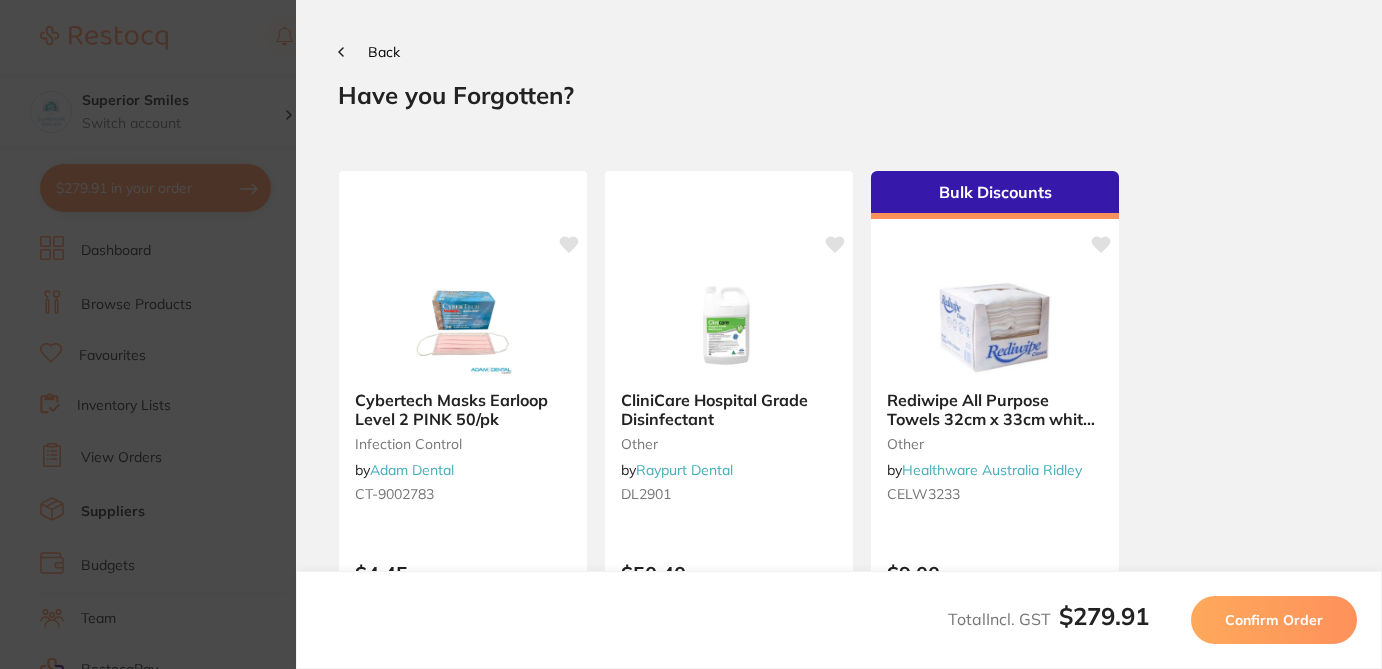 click on "Back" at bounding box center [369, 52] 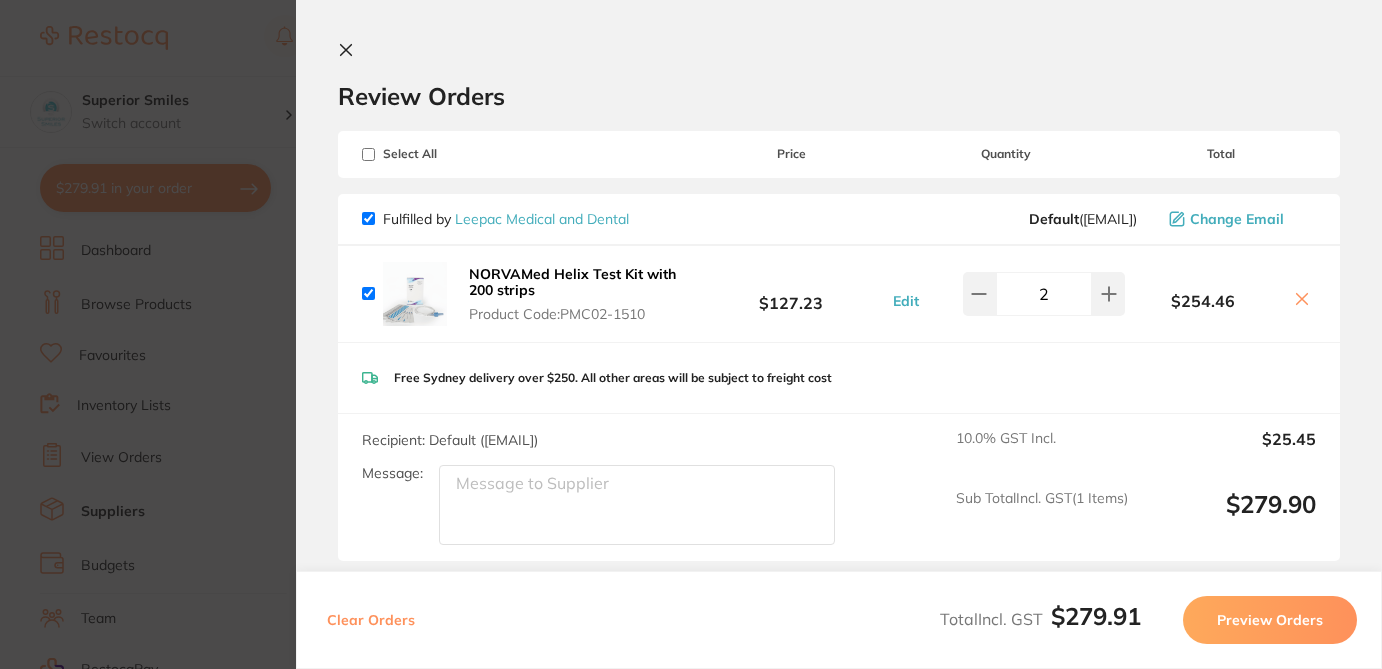 click on "Preview Orders" at bounding box center [1270, 620] 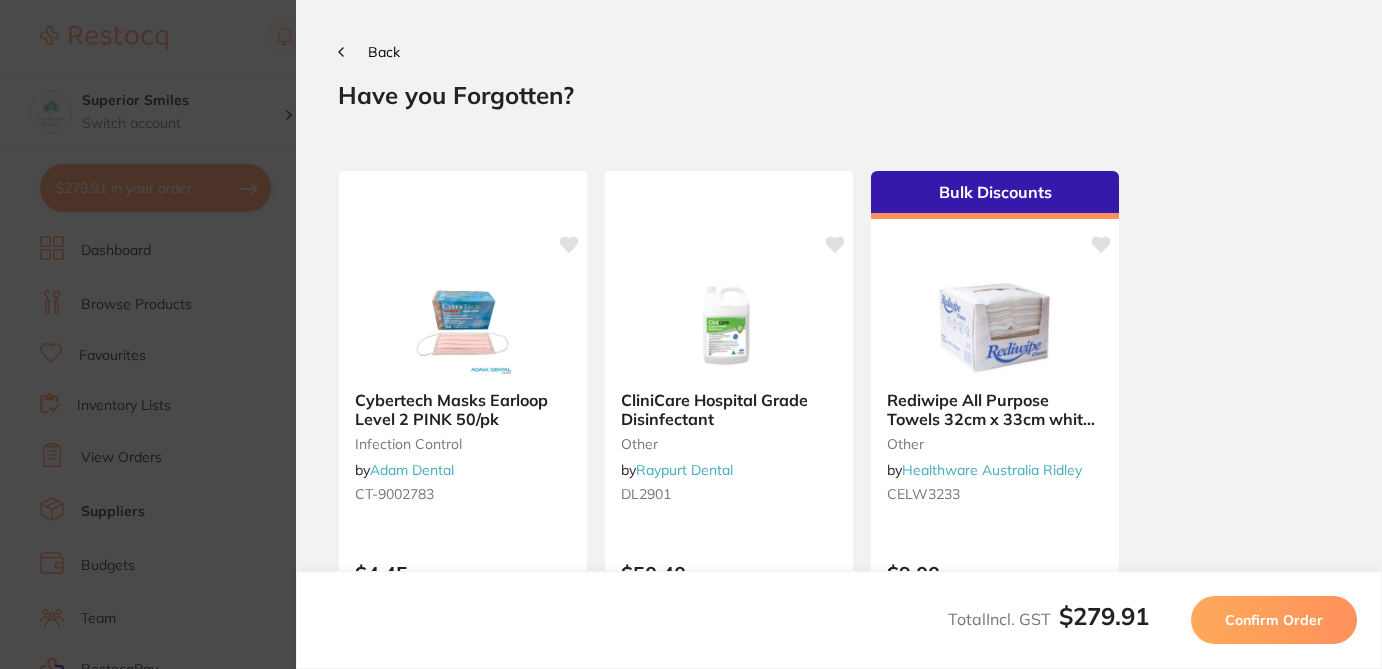 click on "Cybertech Masks Earloop Level 2 PINK  50/pk   infection control by  [PERSON] Dental CT-9002783 $4.45 Add to cart Save to list CliniCare Hospital Grade Disinfectant   other by  [PERSON] Dental DL2901 $50.40 Add to cart Save to list Bulk Discounts Rediwipe All Purpose Towels 32cm x 33cm white - 100/Box   other by  [COMPANY] [PERSON] CELW3233 $9.00 Add to cart Save to list NuEco Latex Exam Gloves Powder Free Small   disposables by  [PERSON] 990020 $5.64 Add to cart Save to list Photo Retractor Double Ended 1/pk, Autoclavable Adult Clear   orthodontics by  [PERSON] Dental T600301 $16.82 Add to cart Save to list Saliva Suction Ejectors 100/pk Dental Aspiration   disposables by  [PERSON] Dental SSE $3.55 Add to cart Save to list Dental Evacuation Suction Tubes Side Vent   disposables by  [PERSON] Dental HVE05 $3.63 Add to cart Save to list DE Gloves - Nitrile - Non Sterile - Powder Free - Medium, 200-Pack   disposables by  [PERSON] Halas HSD-9796095 $9.16 Add to cart Save to list   infection control by  EMS-DV154" at bounding box center (839, 1324) 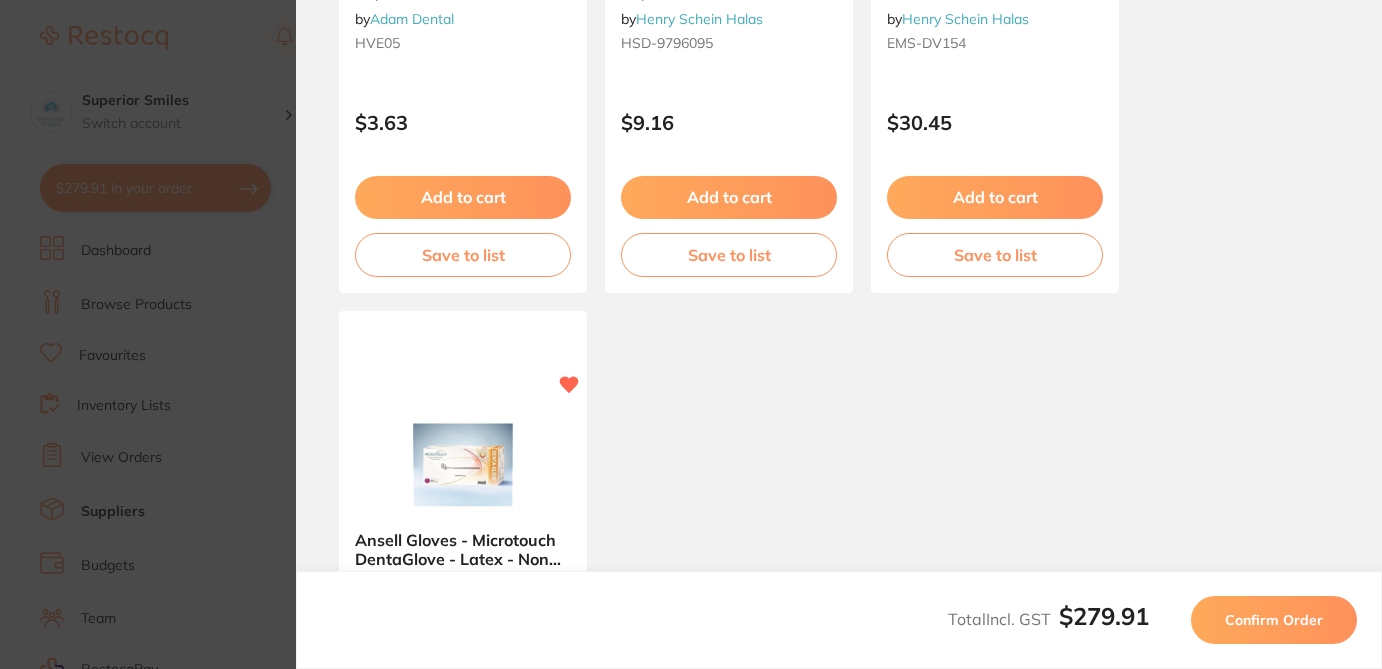 scroll, scrollTop: 1645, scrollLeft: 0, axis: vertical 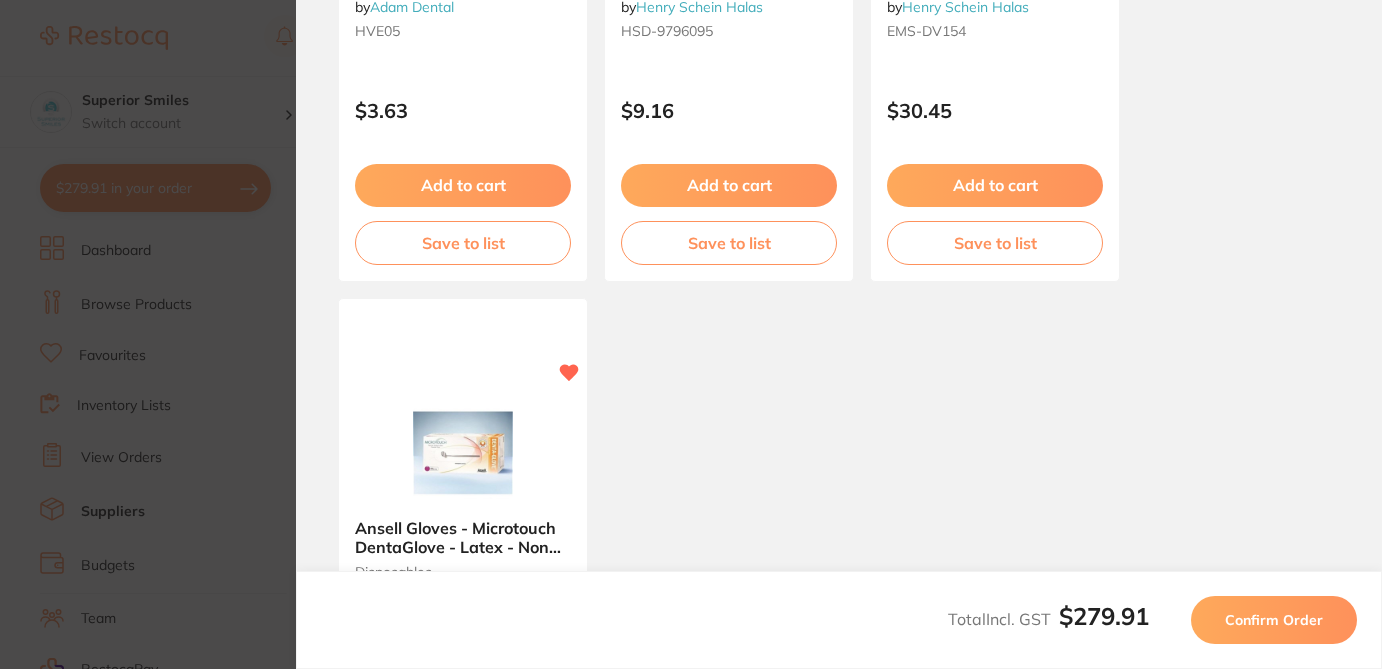 click on "Confirm Order" at bounding box center (1274, 620) 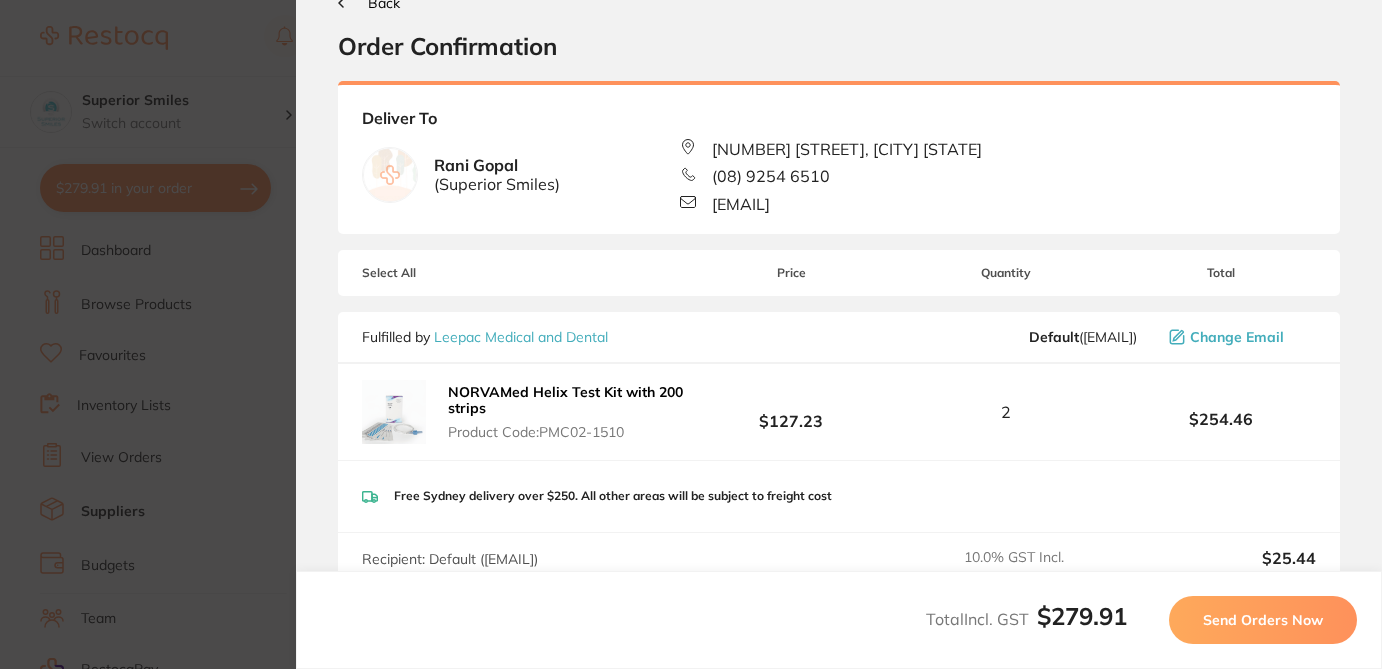scroll, scrollTop: 0, scrollLeft: 0, axis: both 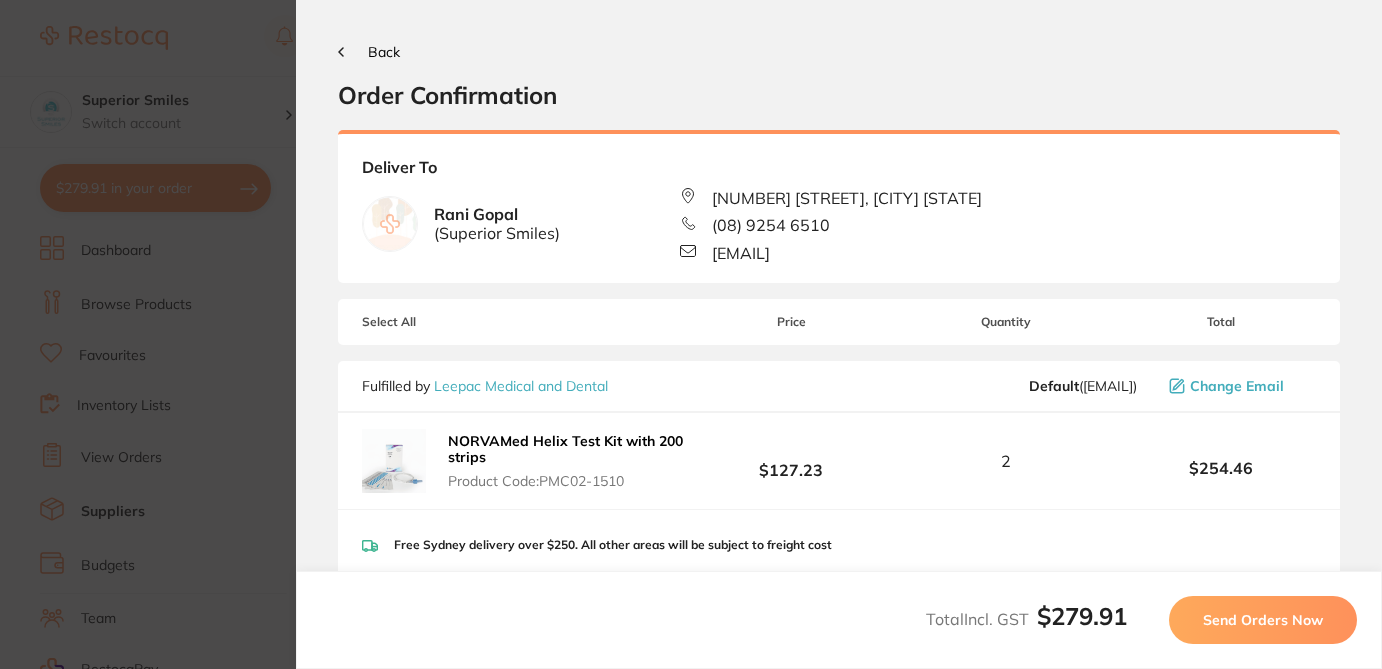click on "Send Orders Now" at bounding box center (1263, 620) 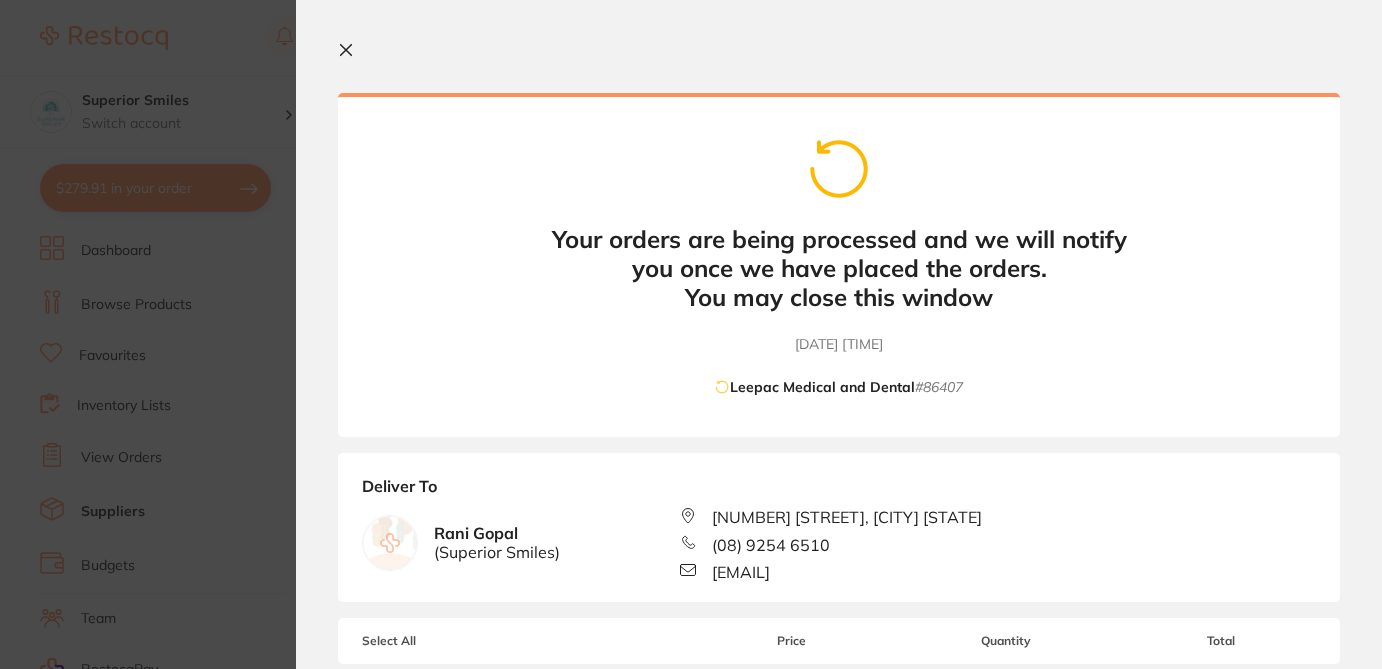 click 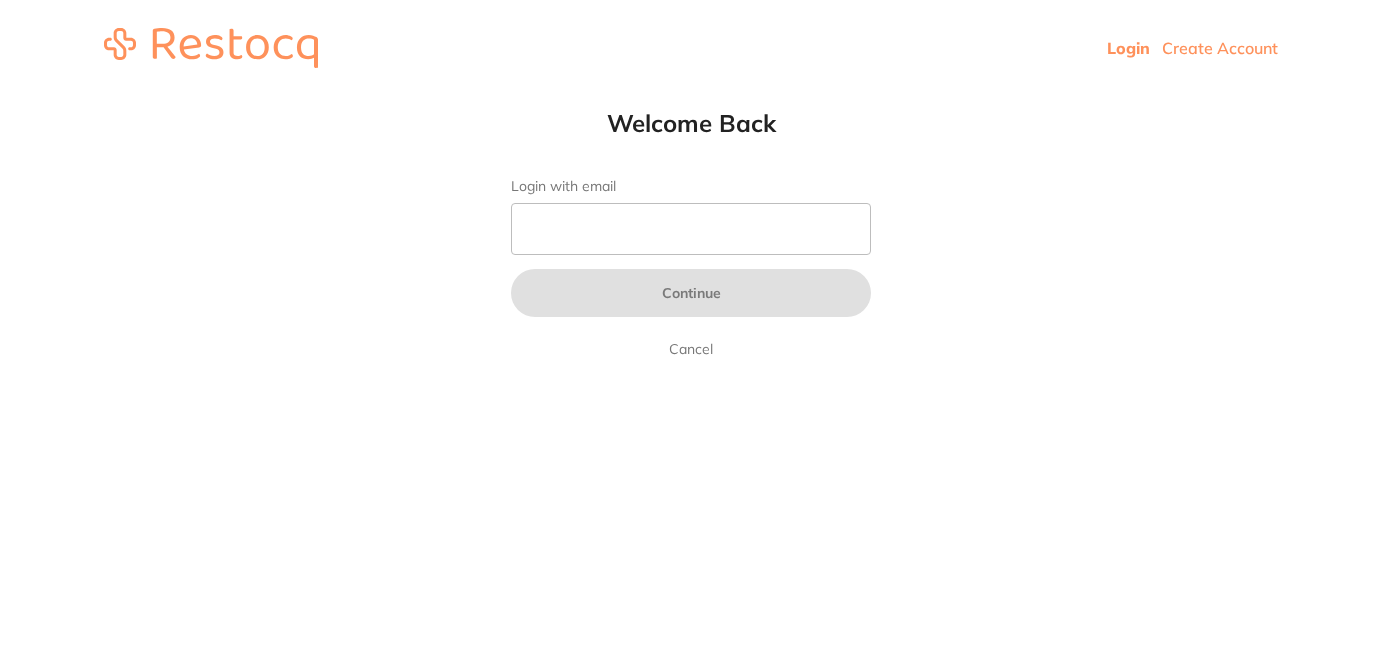 scroll, scrollTop: 0, scrollLeft: 0, axis: both 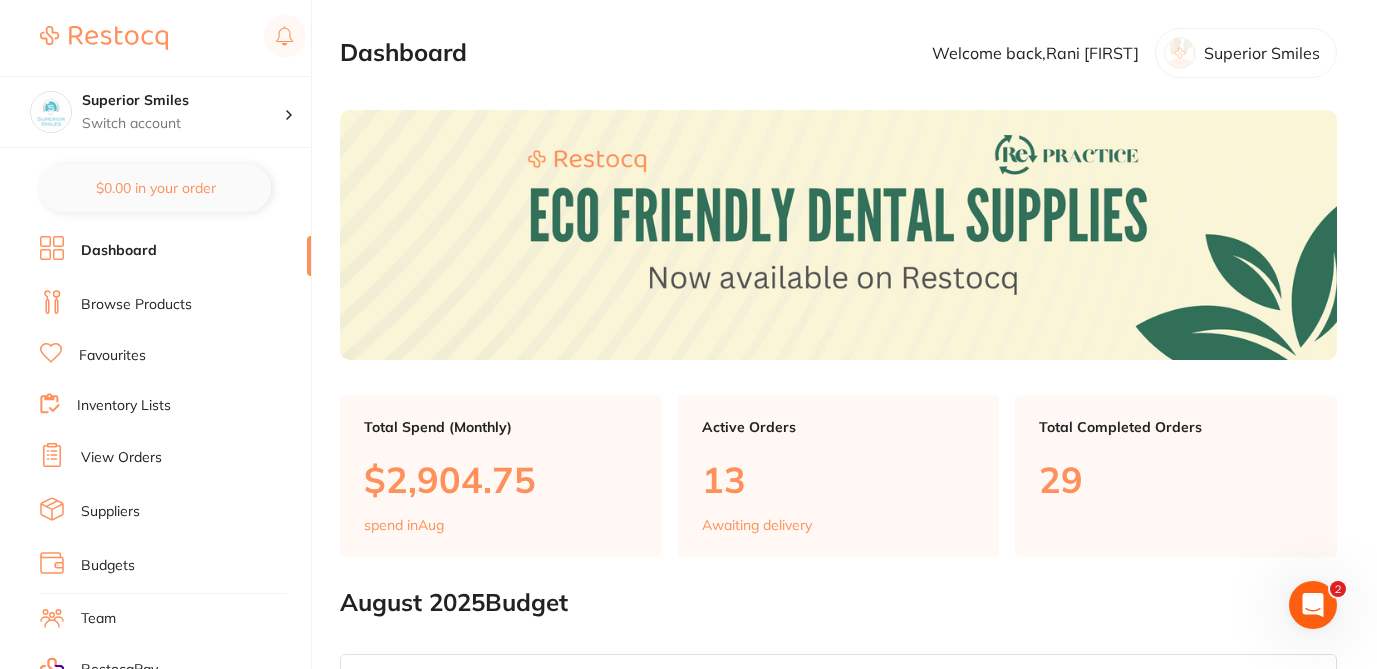 click on "Suppliers" at bounding box center (110, 512) 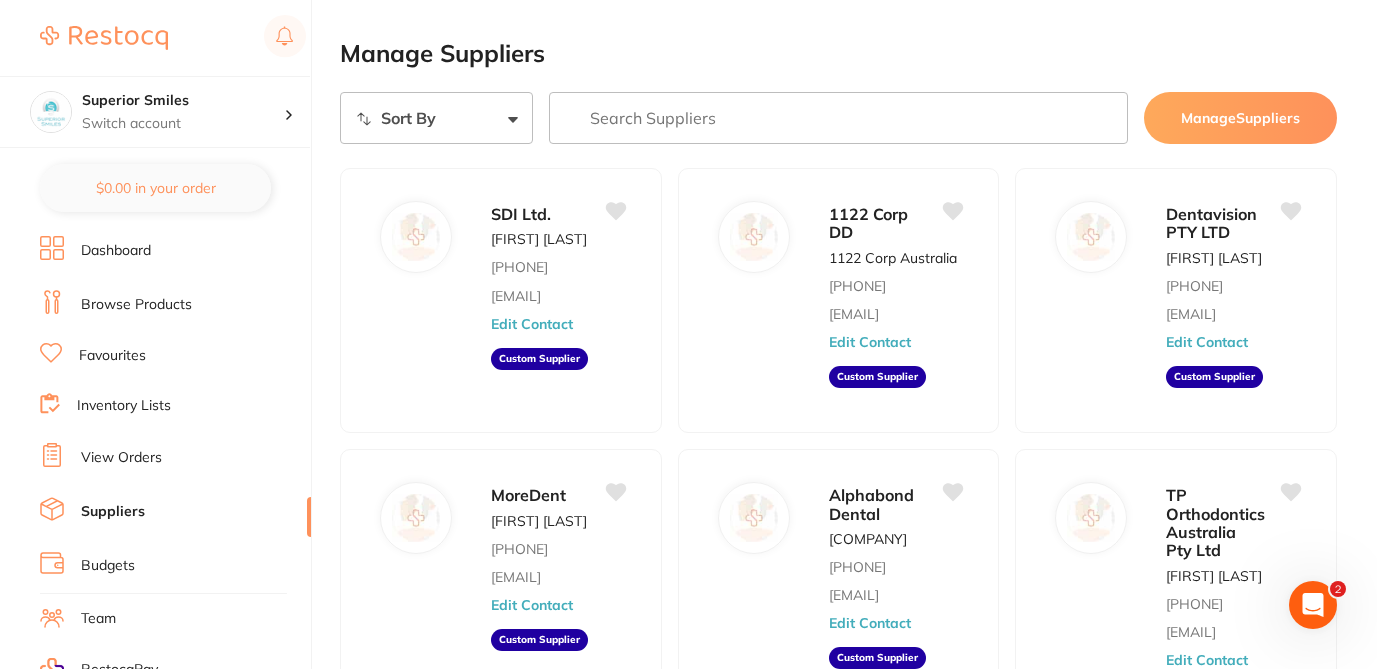 scroll, scrollTop: 0, scrollLeft: 0, axis: both 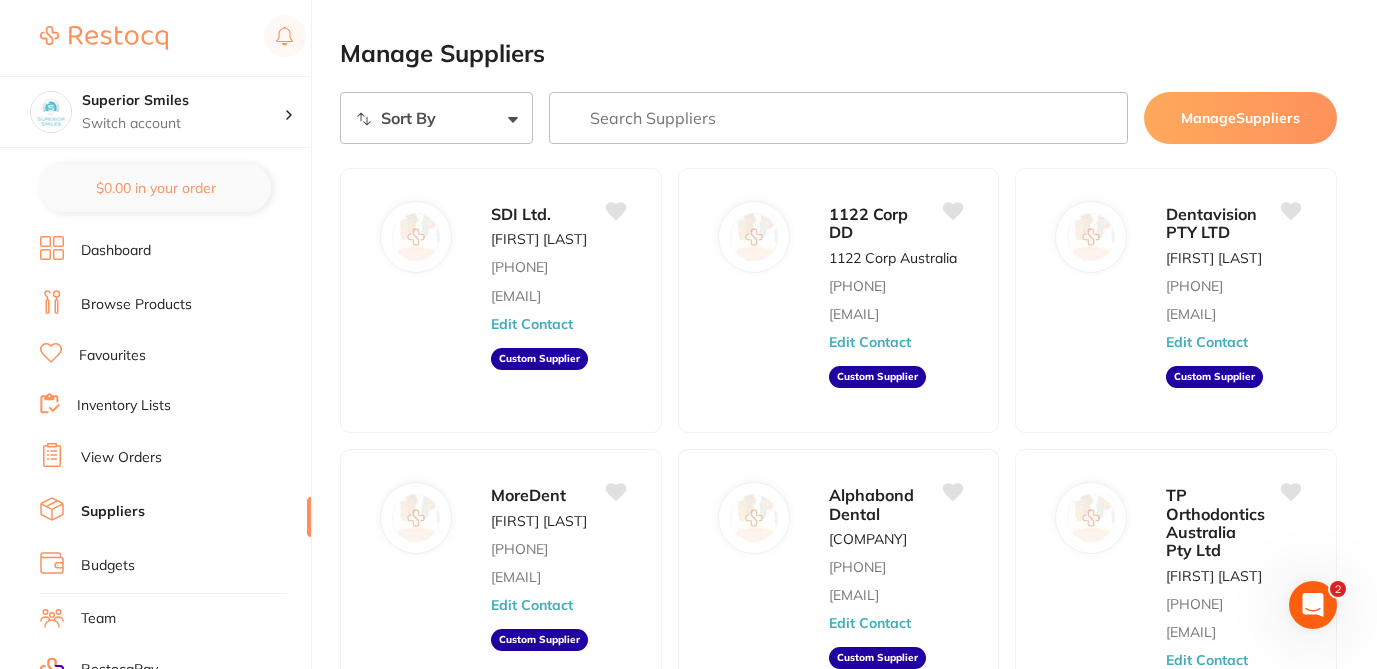click on "View Orders" at bounding box center [121, 458] 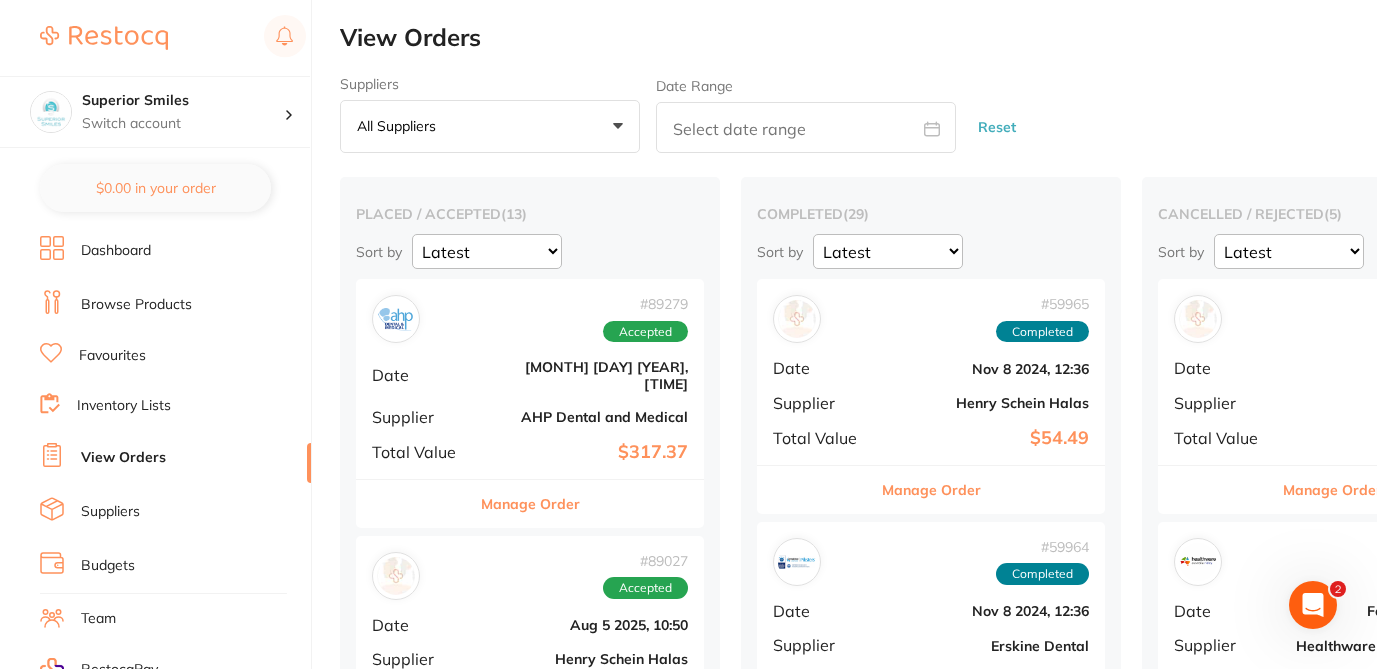scroll, scrollTop: 0, scrollLeft: 0, axis: both 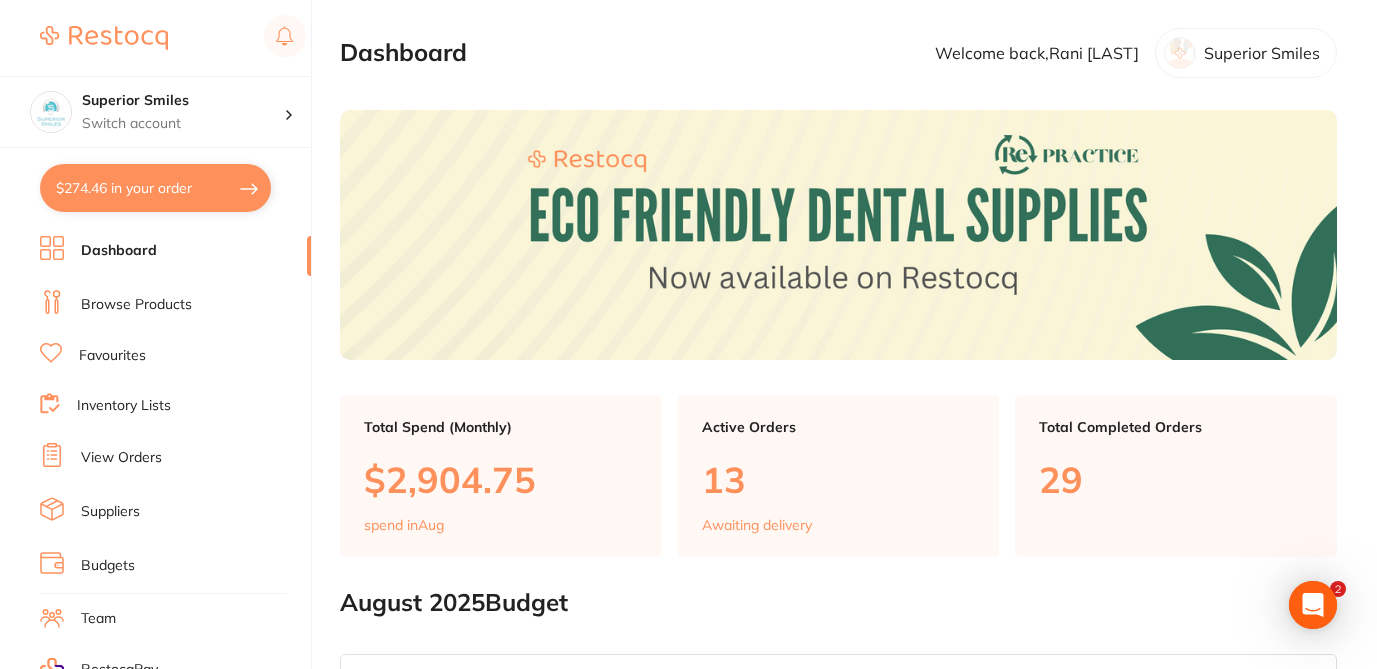 click on "$274.46   in your order" at bounding box center [155, 188] 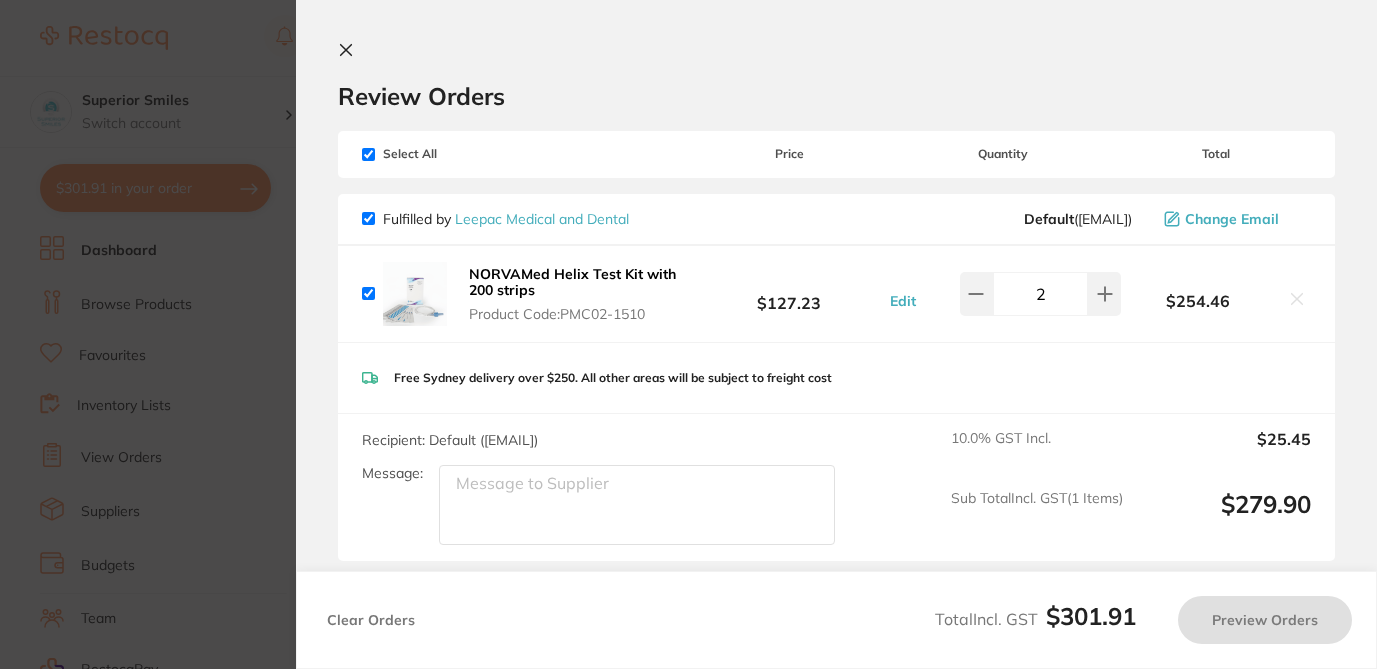 checkbox on "true" 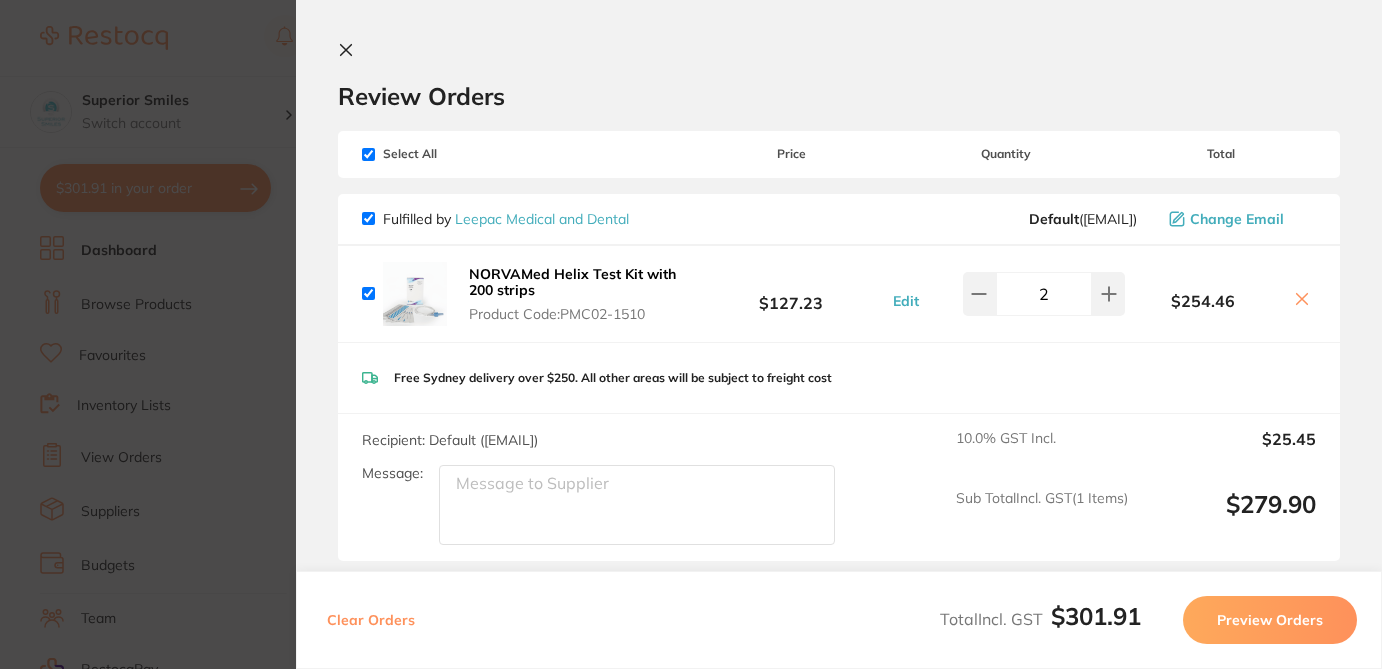 click on "Review Orders" at bounding box center [839, 76] 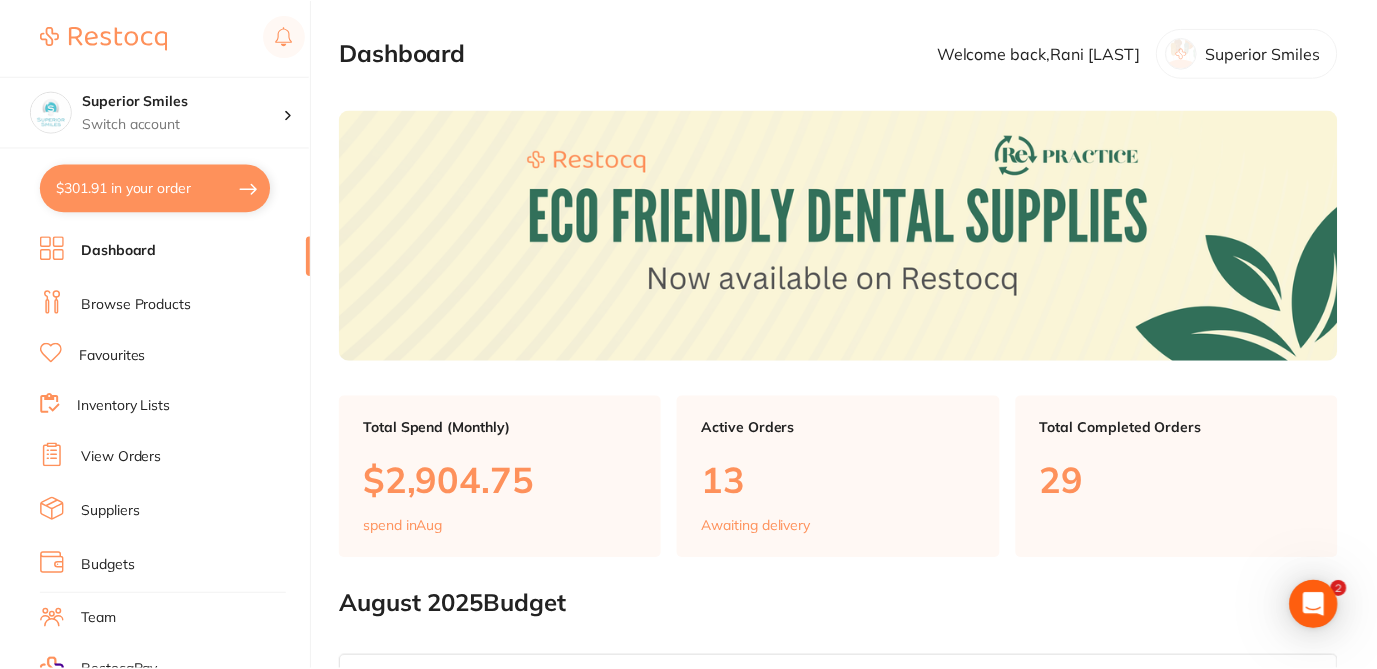 scroll, scrollTop: 190, scrollLeft: 0, axis: vertical 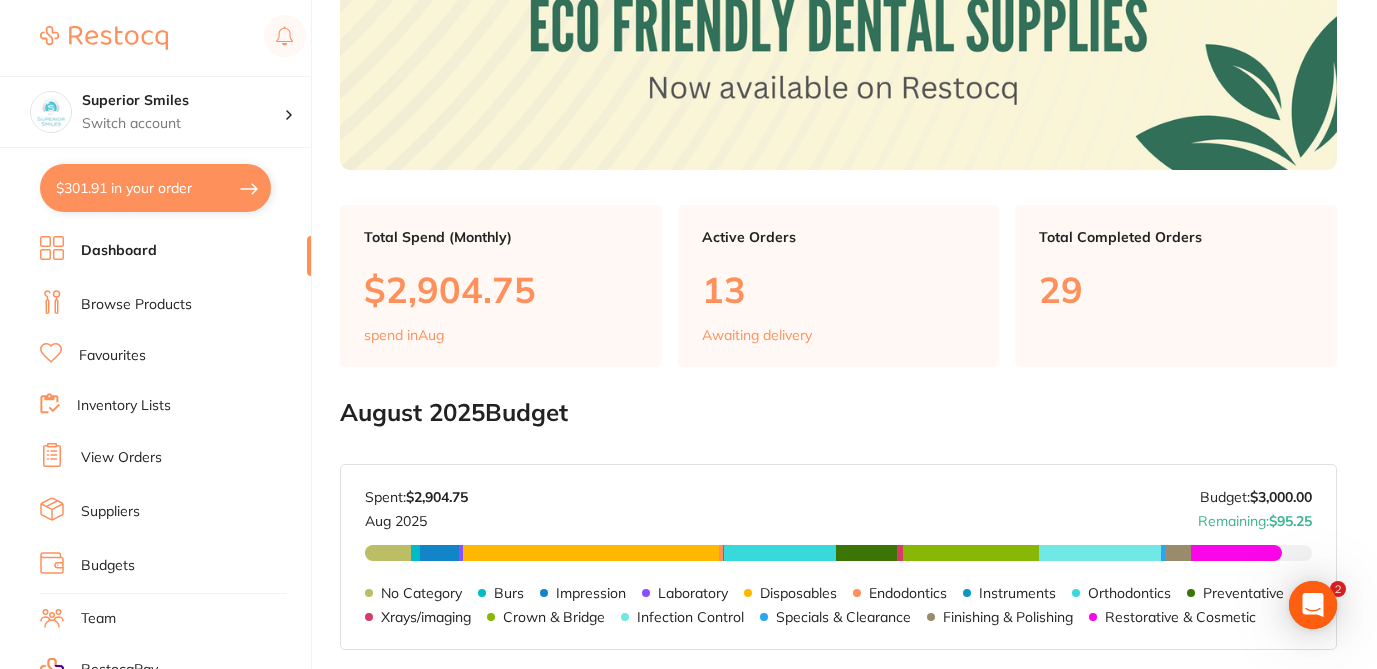 click on "$301.91   in your order" at bounding box center [155, 188] 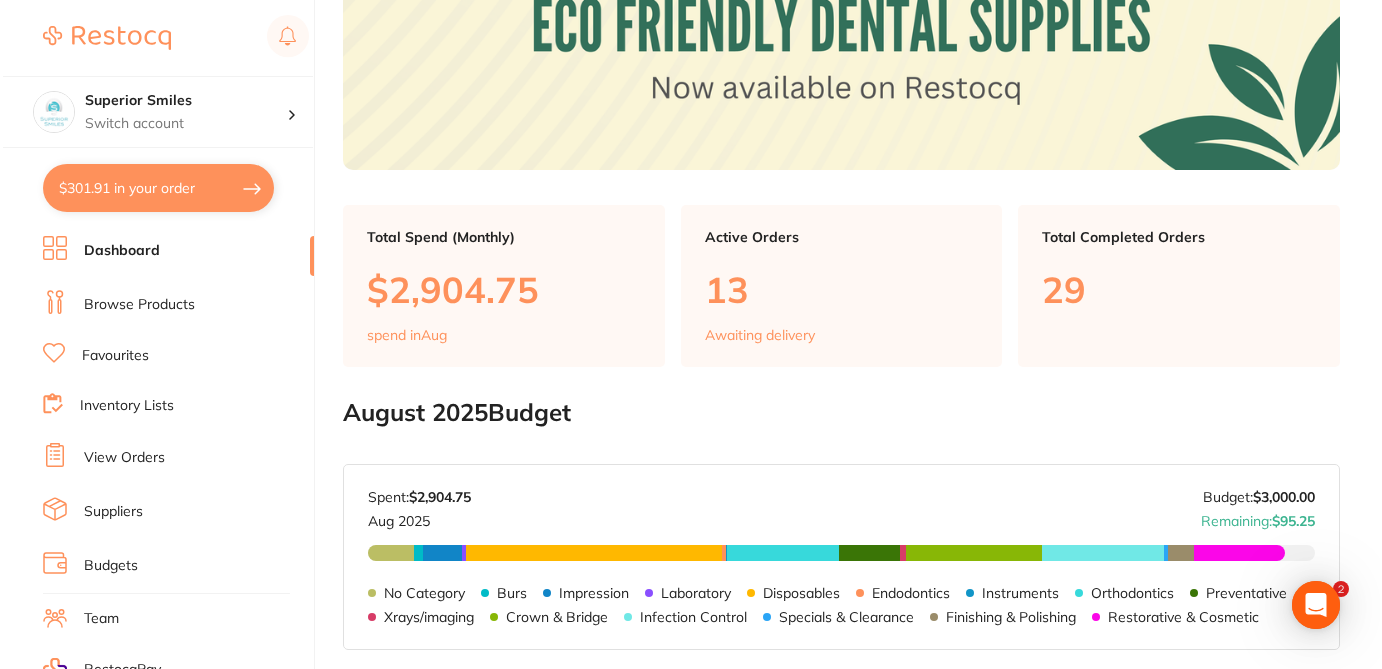 scroll, scrollTop: 0, scrollLeft: 0, axis: both 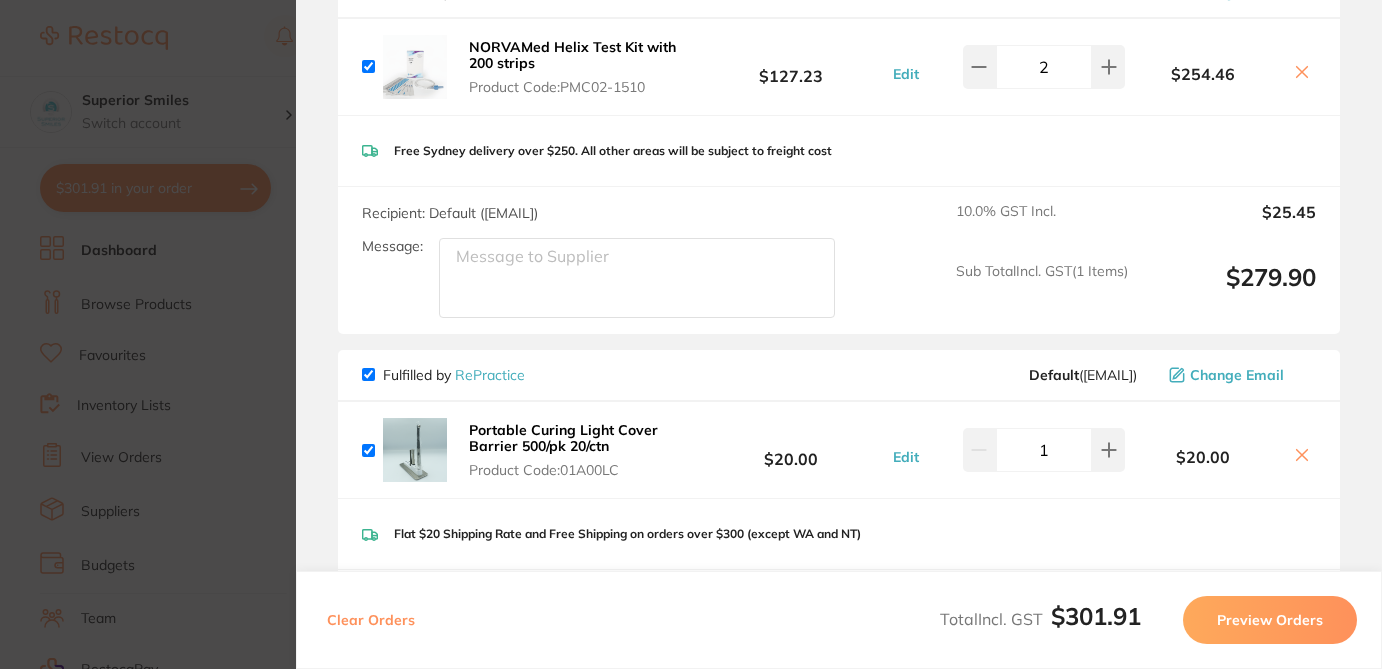 click at bounding box center (368, 374) 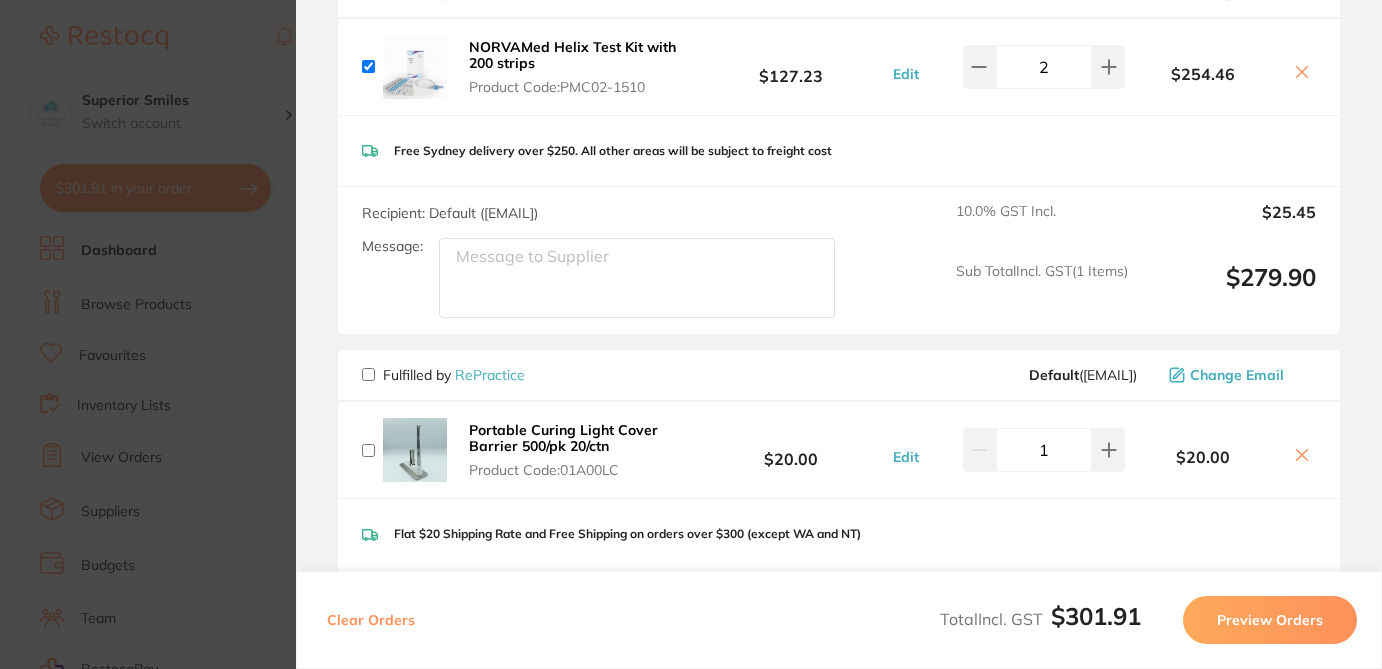 checkbox on "false" 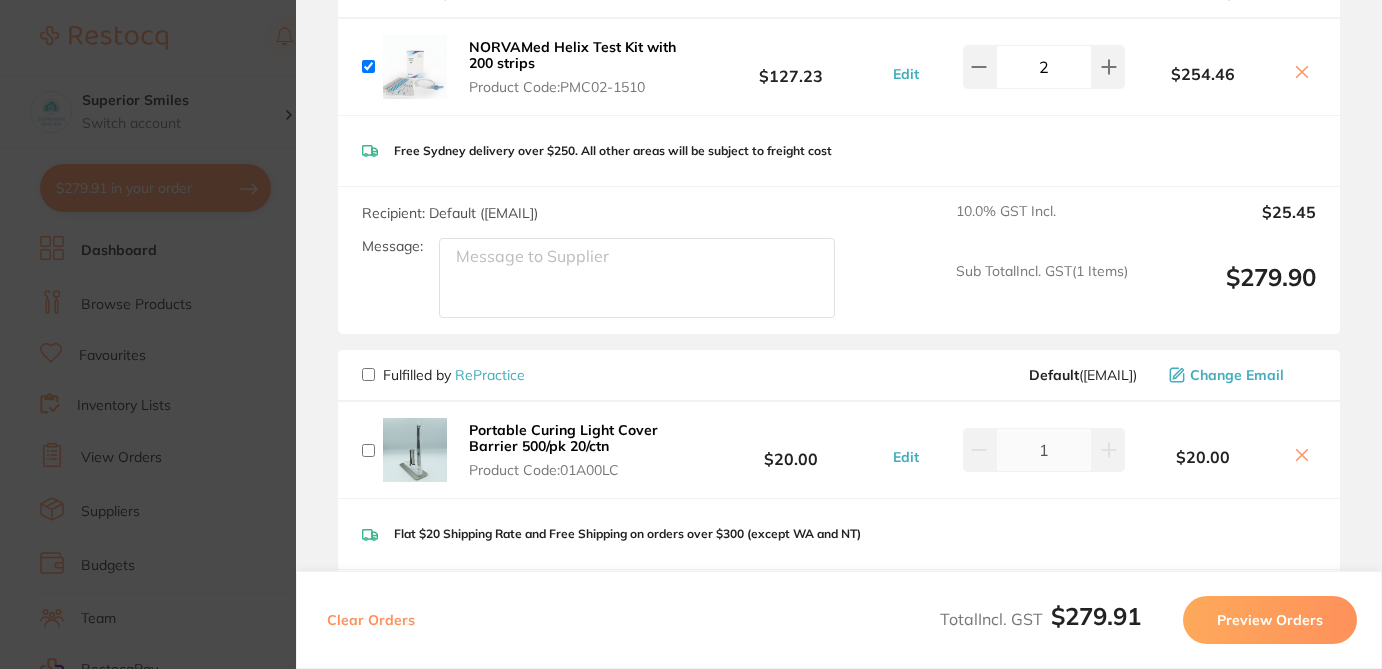 click 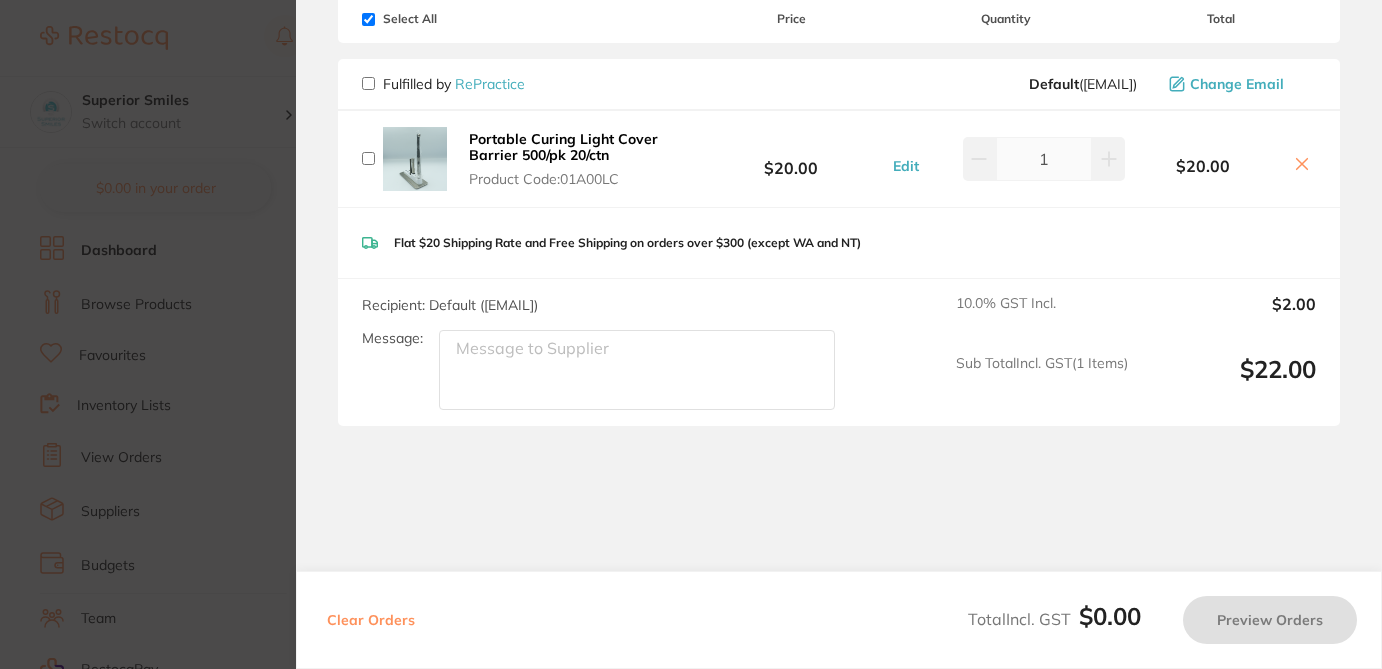 scroll, scrollTop: 0, scrollLeft: 0, axis: both 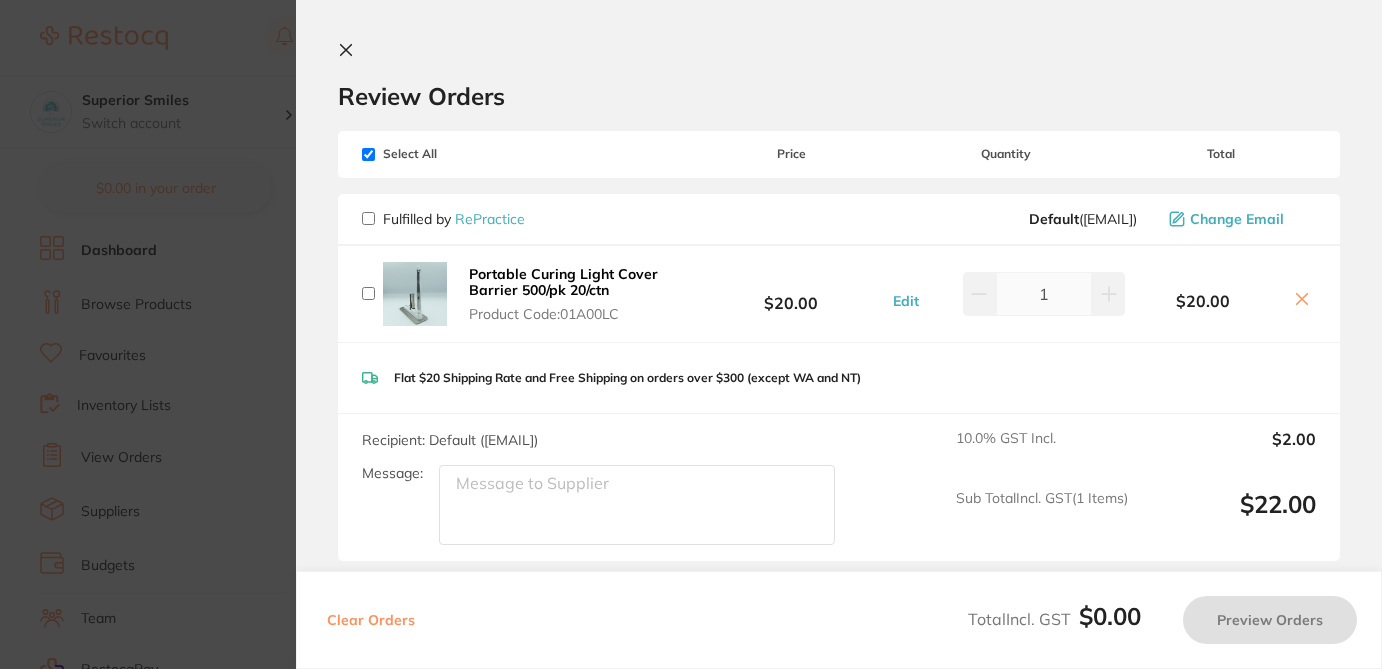 click 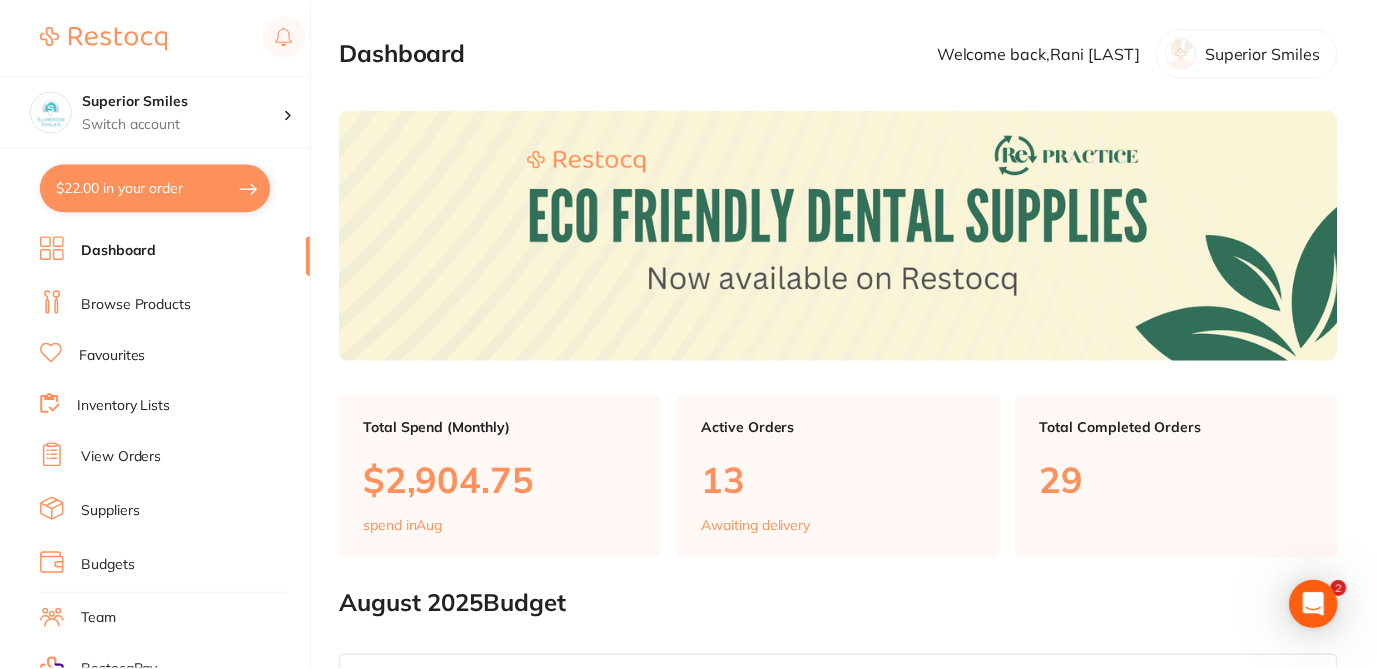 scroll, scrollTop: 190, scrollLeft: 0, axis: vertical 